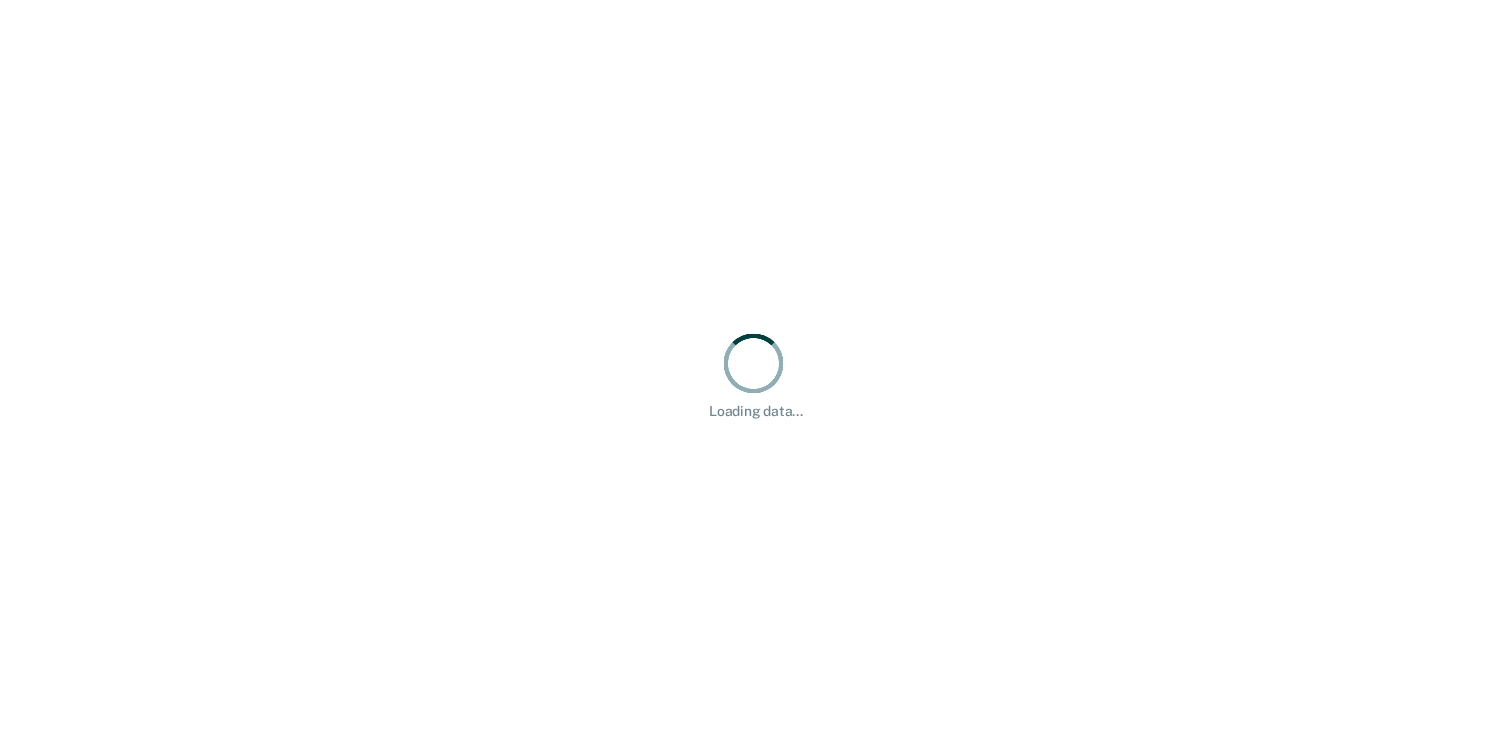scroll, scrollTop: 0, scrollLeft: 0, axis: both 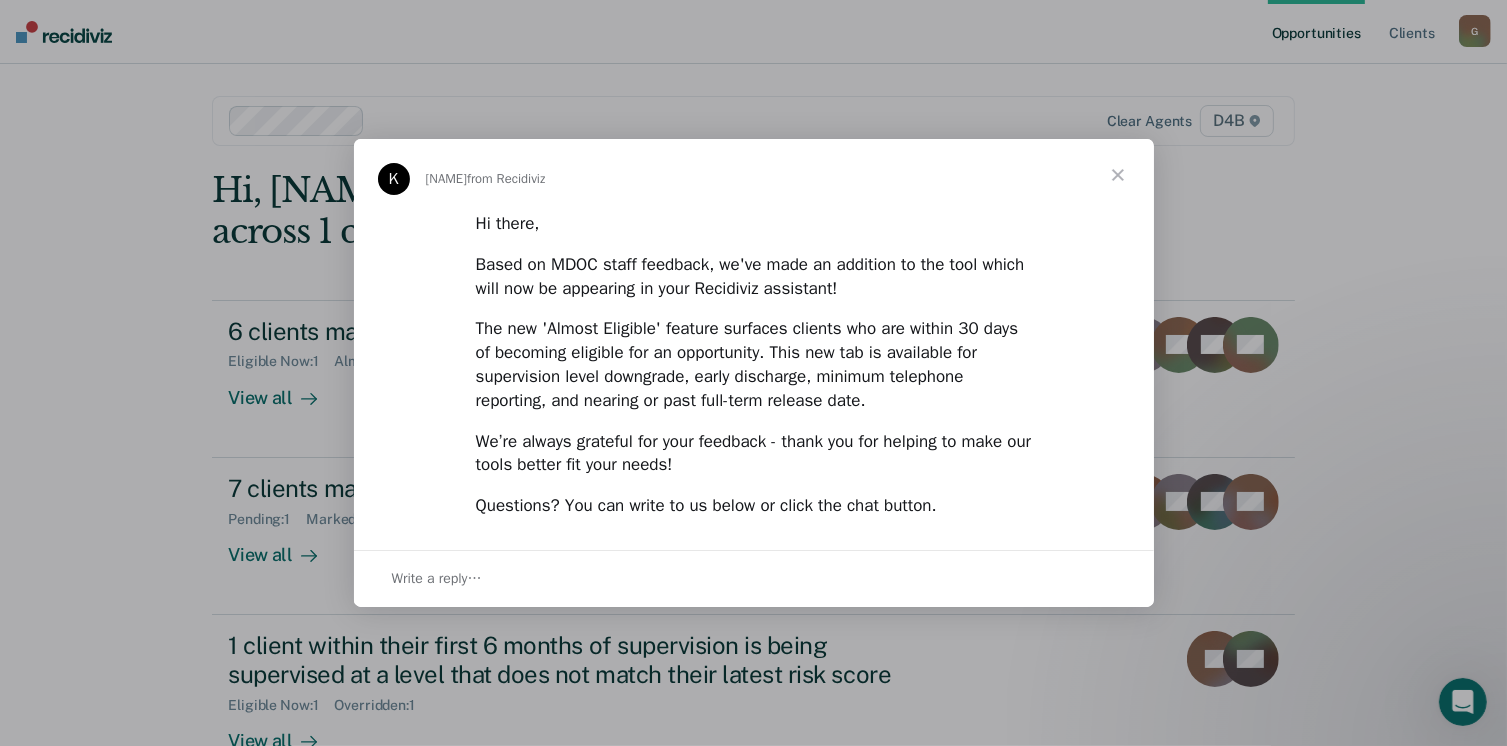 click at bounding box center (1118, 175) 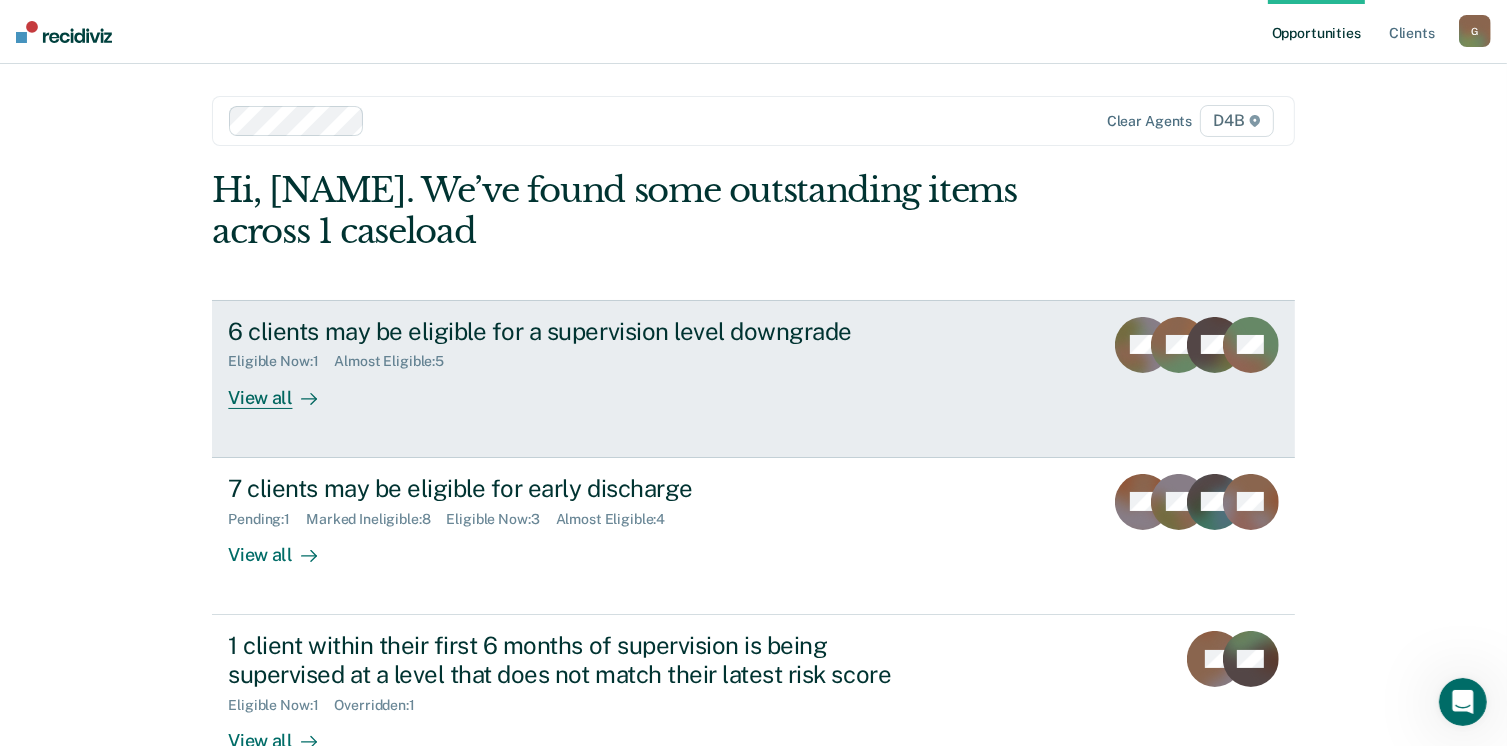 click on "View all" at bounding box center [284, 389] 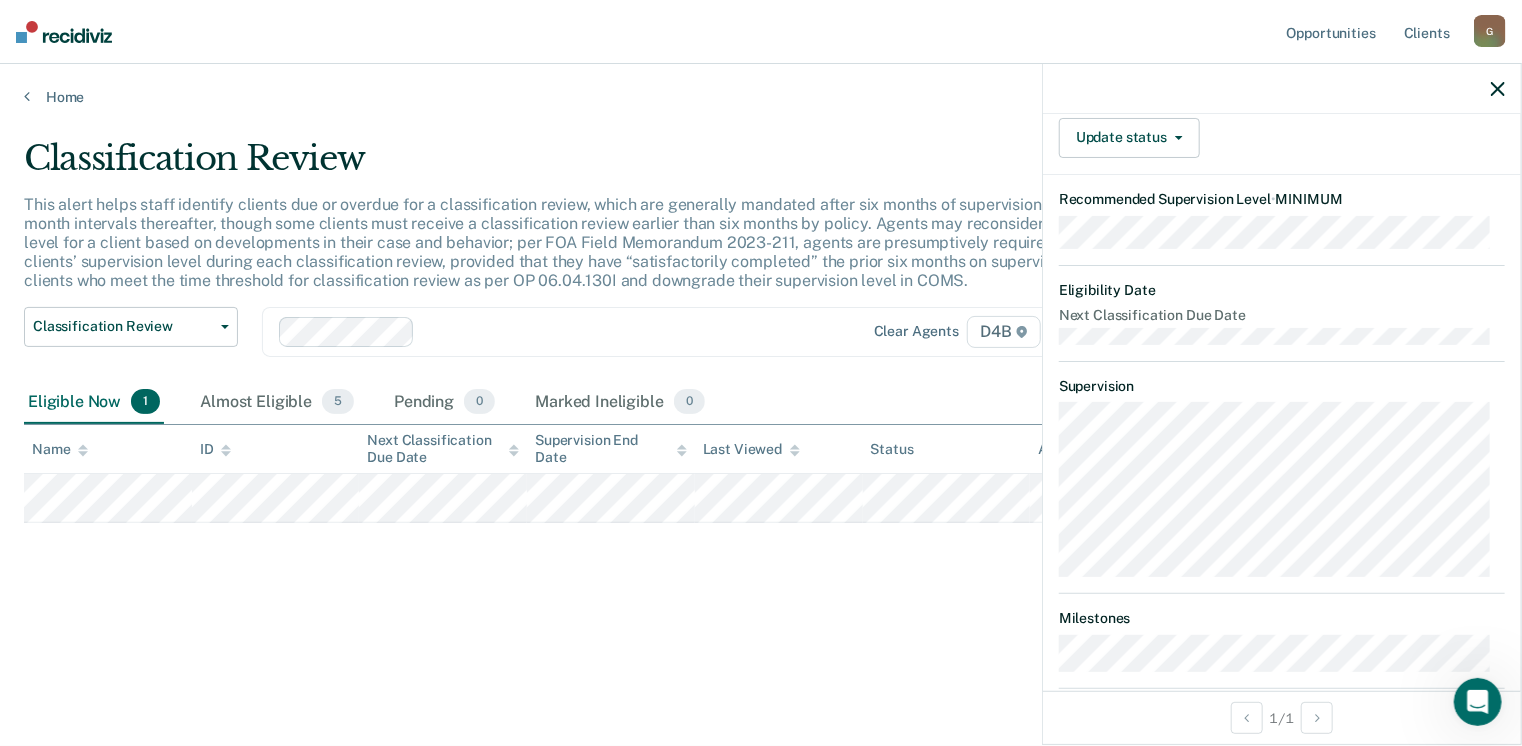 scroll, scrollTop: 358, scrollLeft: 0, axis: vertical 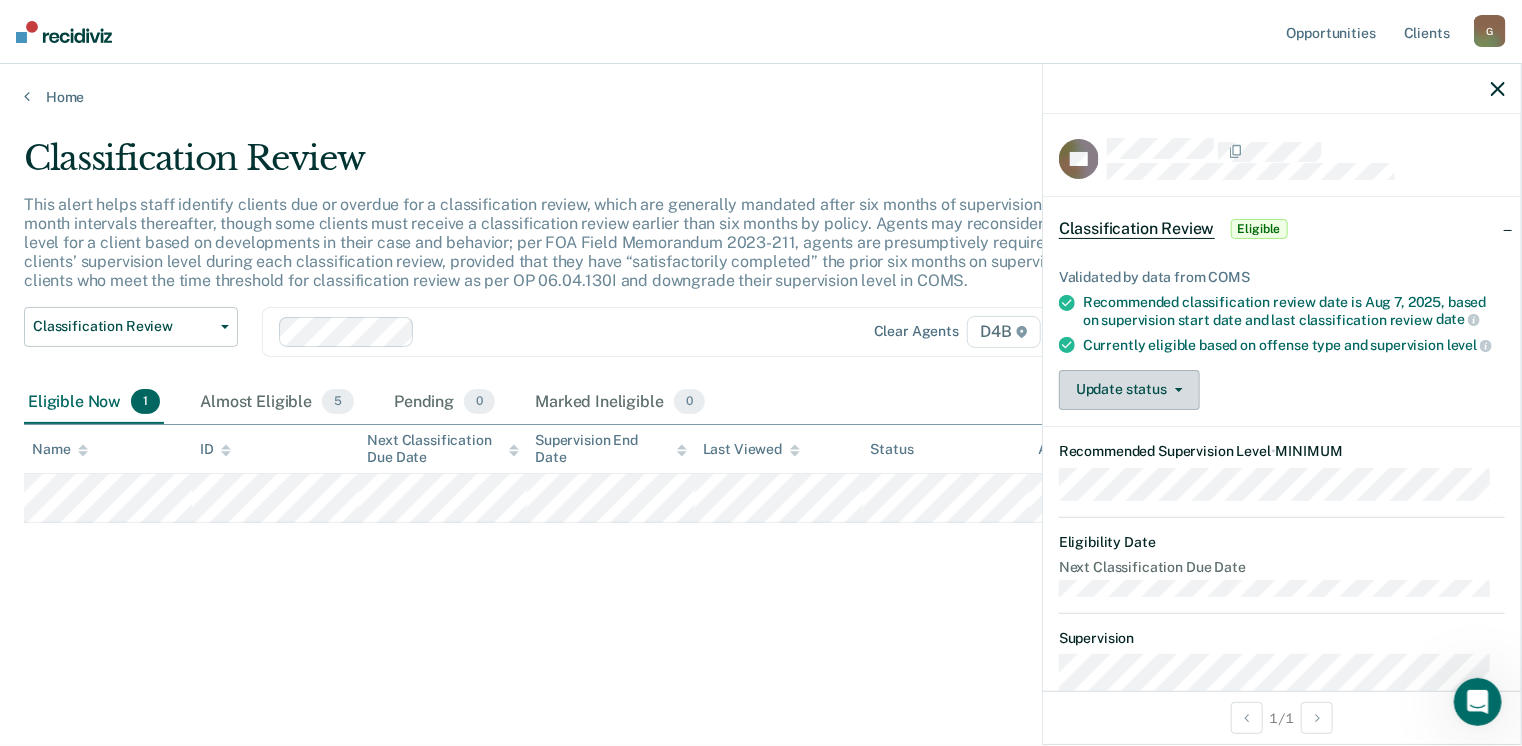 click on "Update status" at bounding box center (1129, 390) 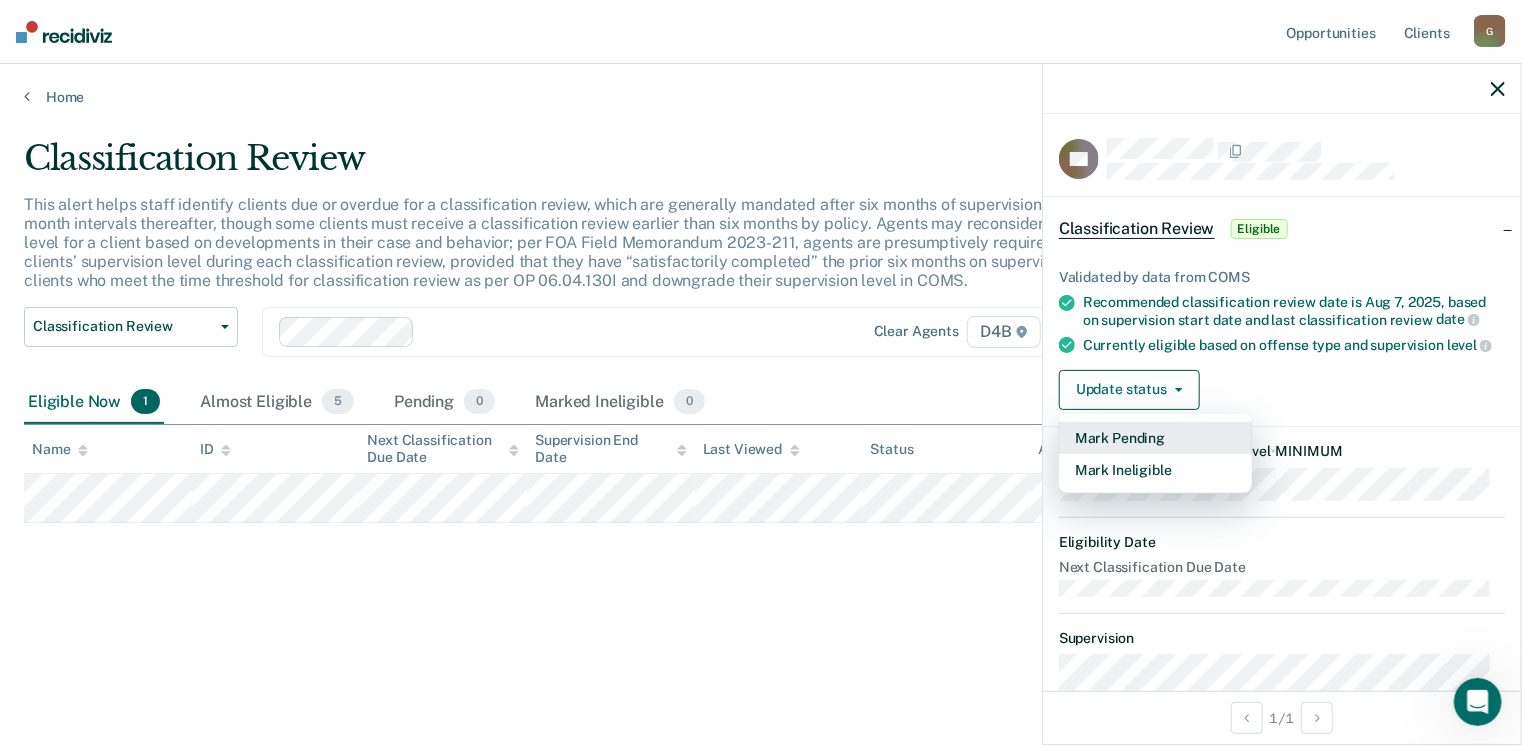 click on "Mark Pending" at bounding box center (1155, 438) 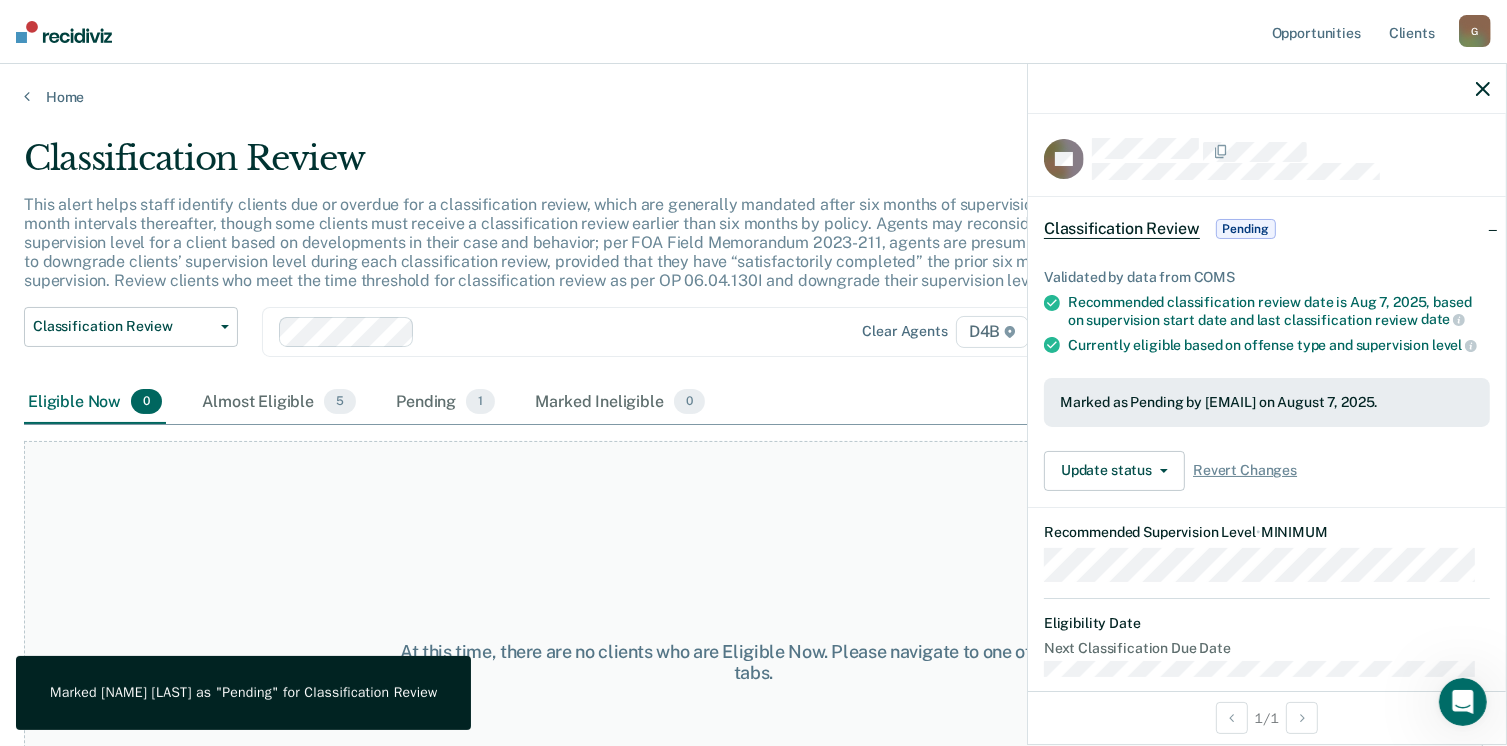 click 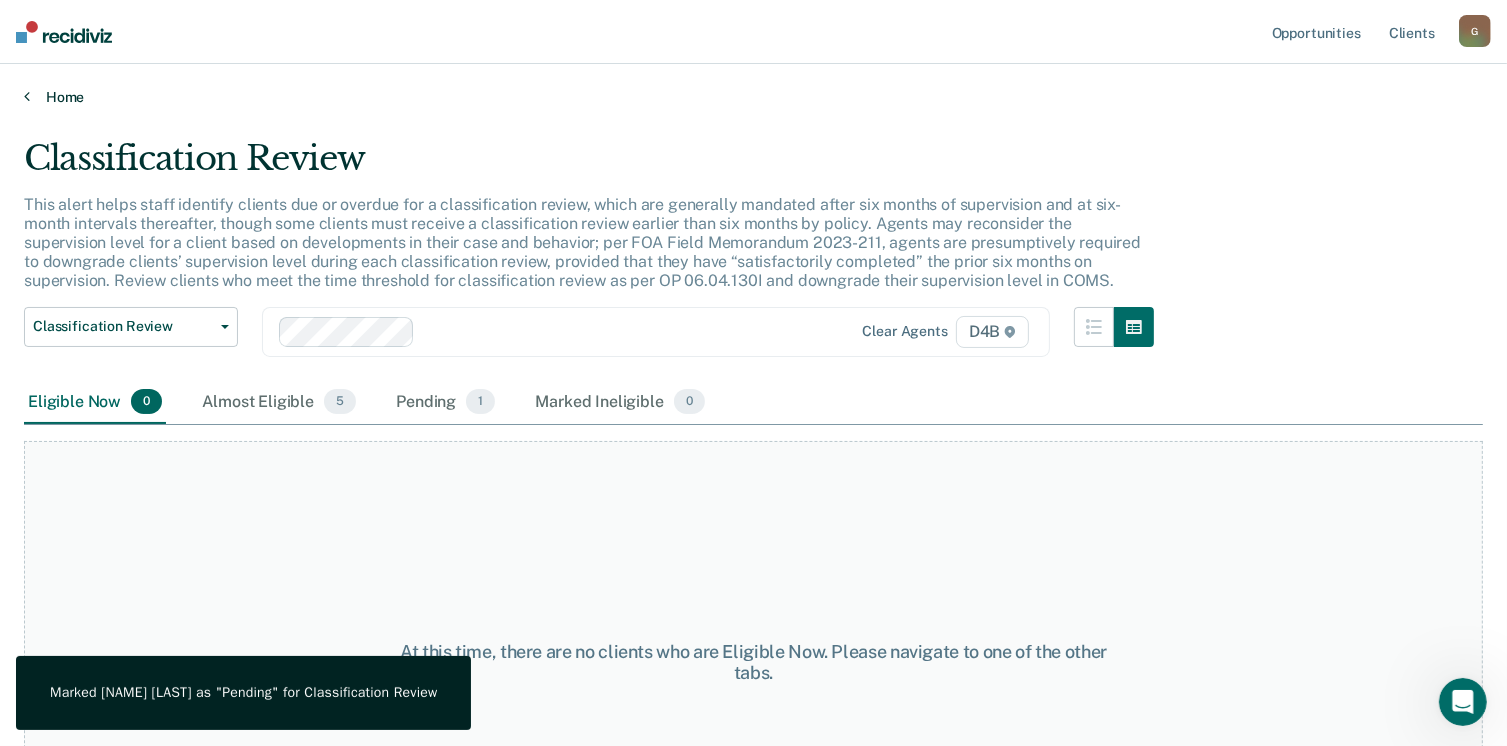click on "Home" at bounding box center (753, 97) 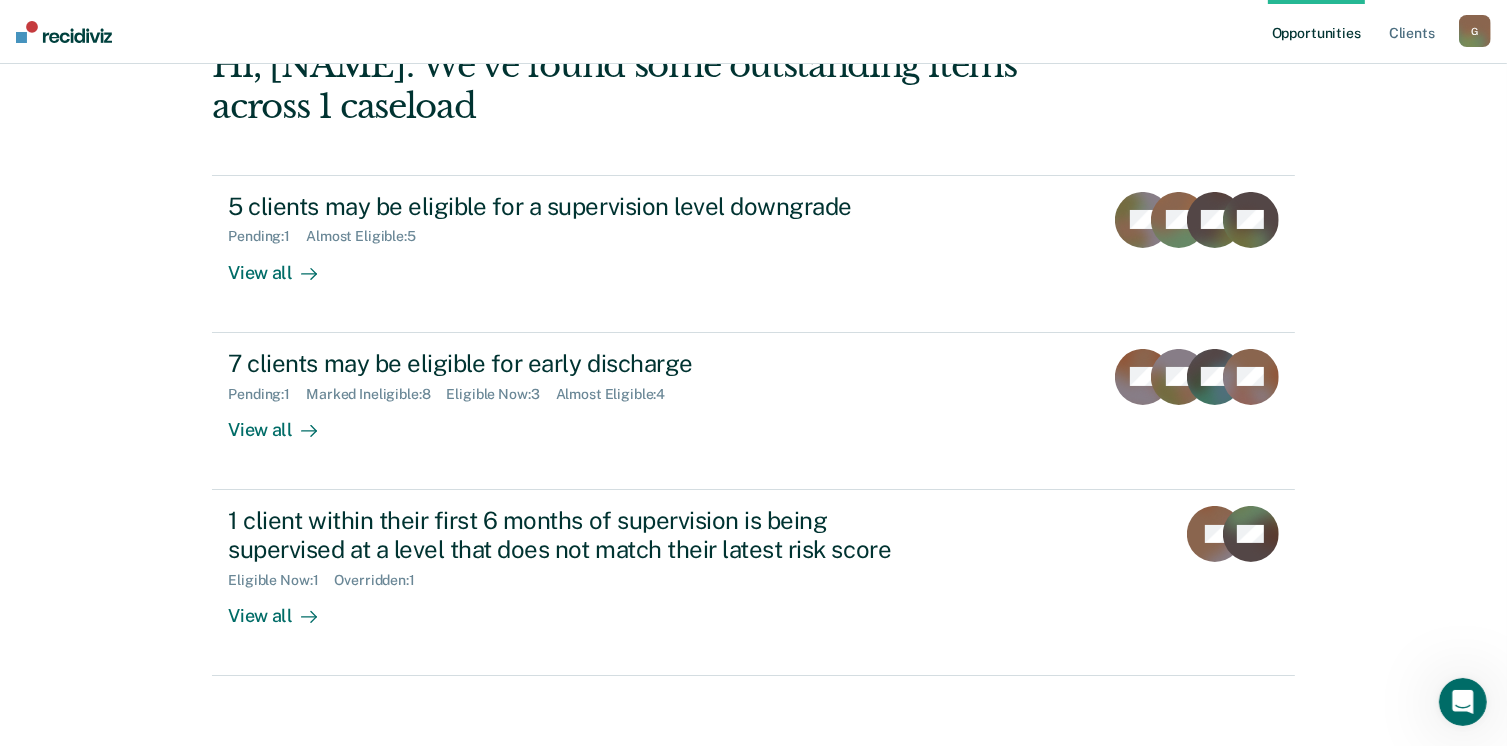 scroll, scrollTop: 133, scrollLeft: 0, axis: vertical 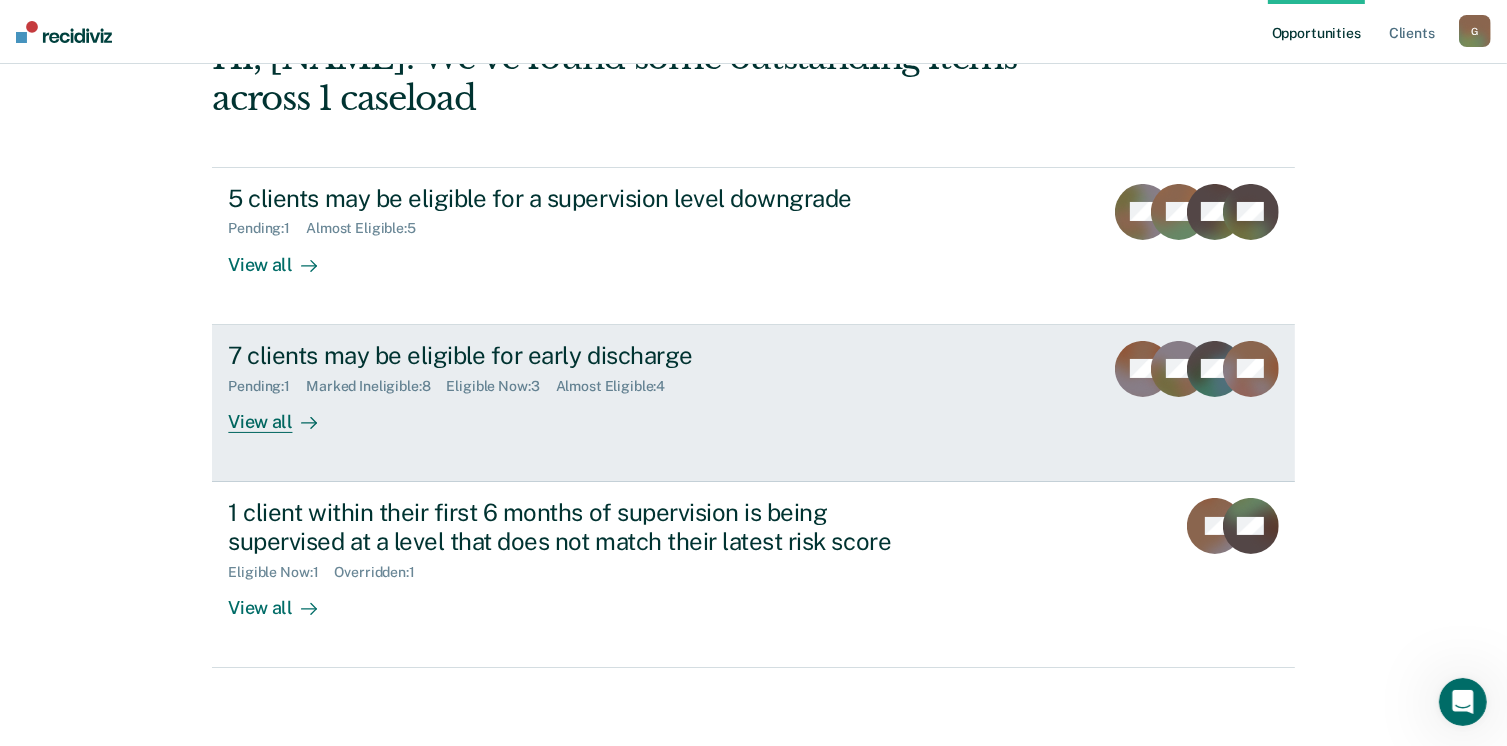 click on "View all" at bounding box center (284, 413) 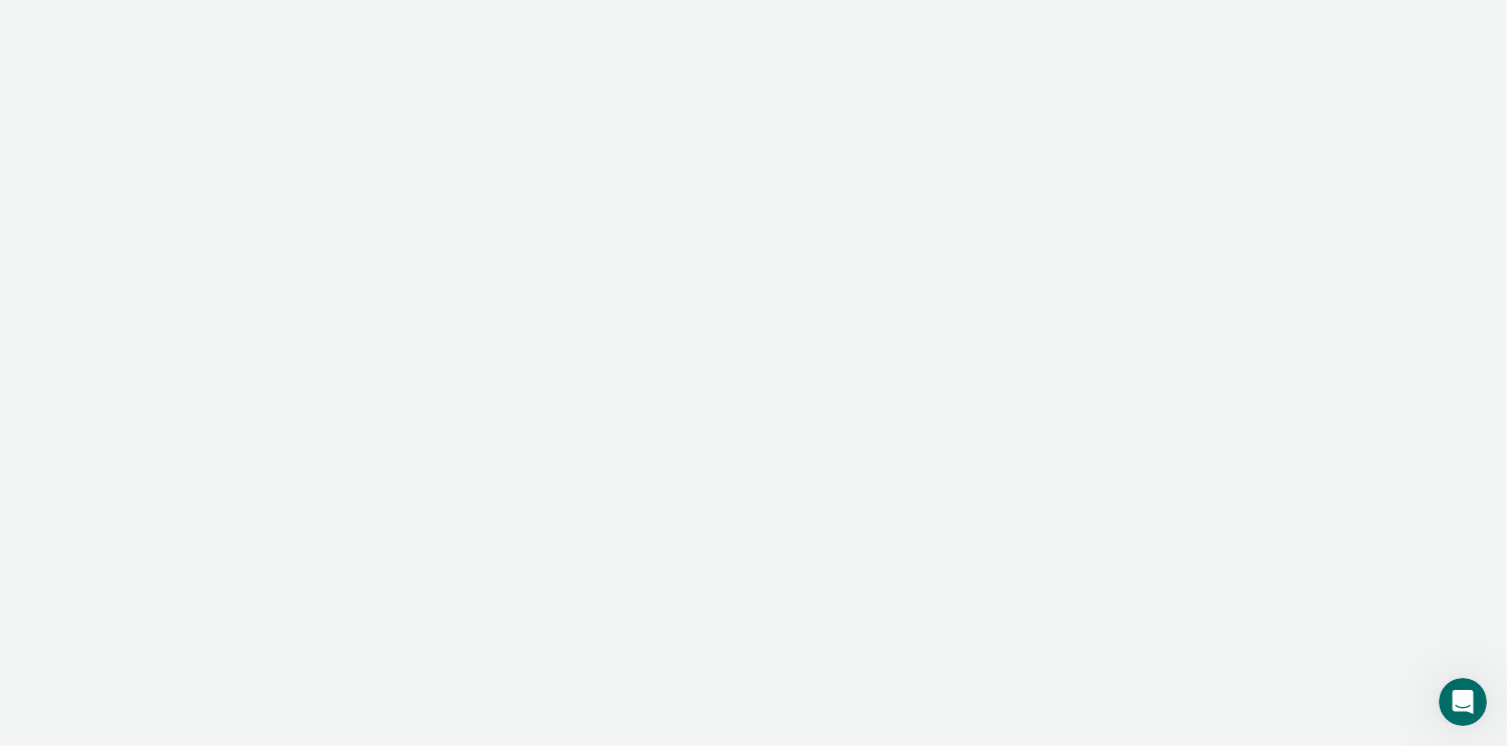 scroll, scrollTop: 0, scrollLeft: 0, axis: both 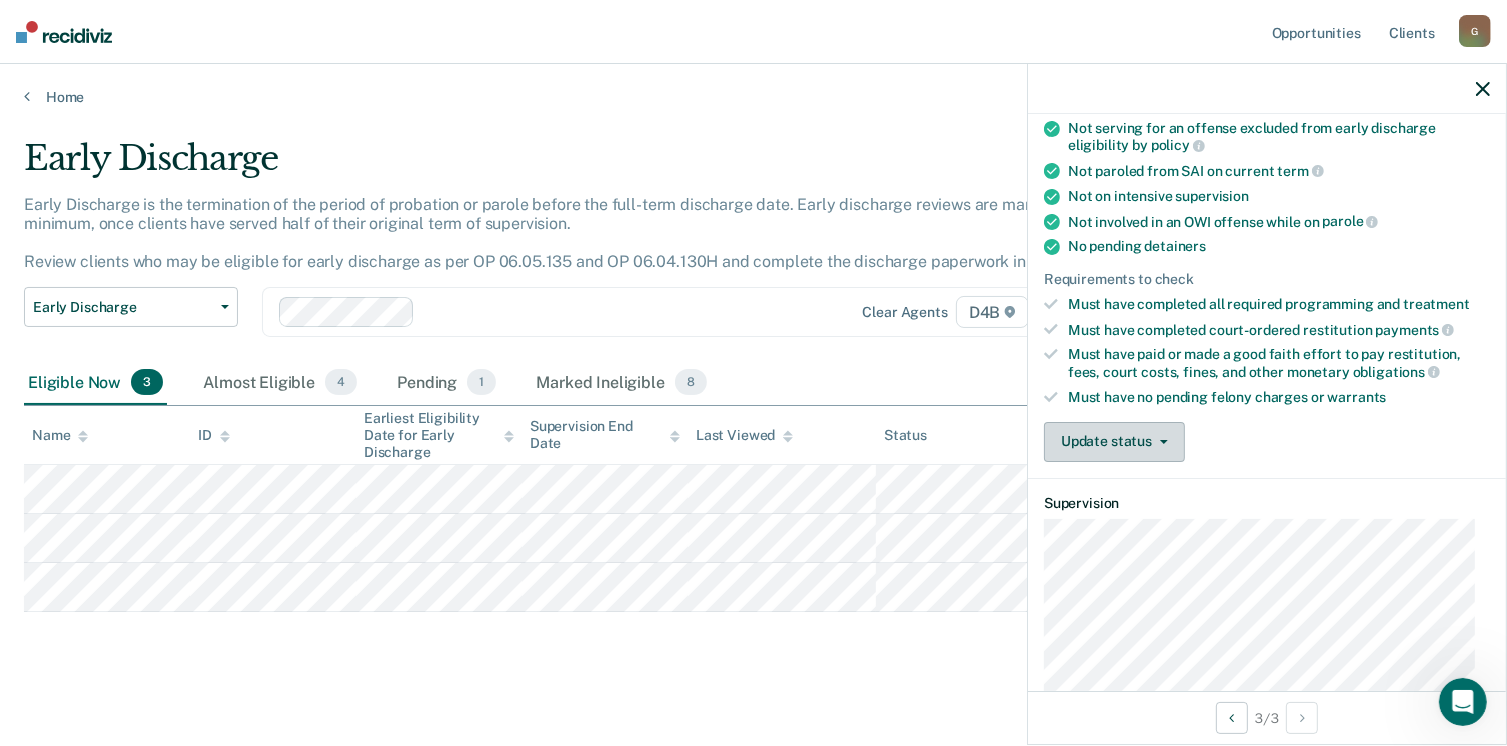 click 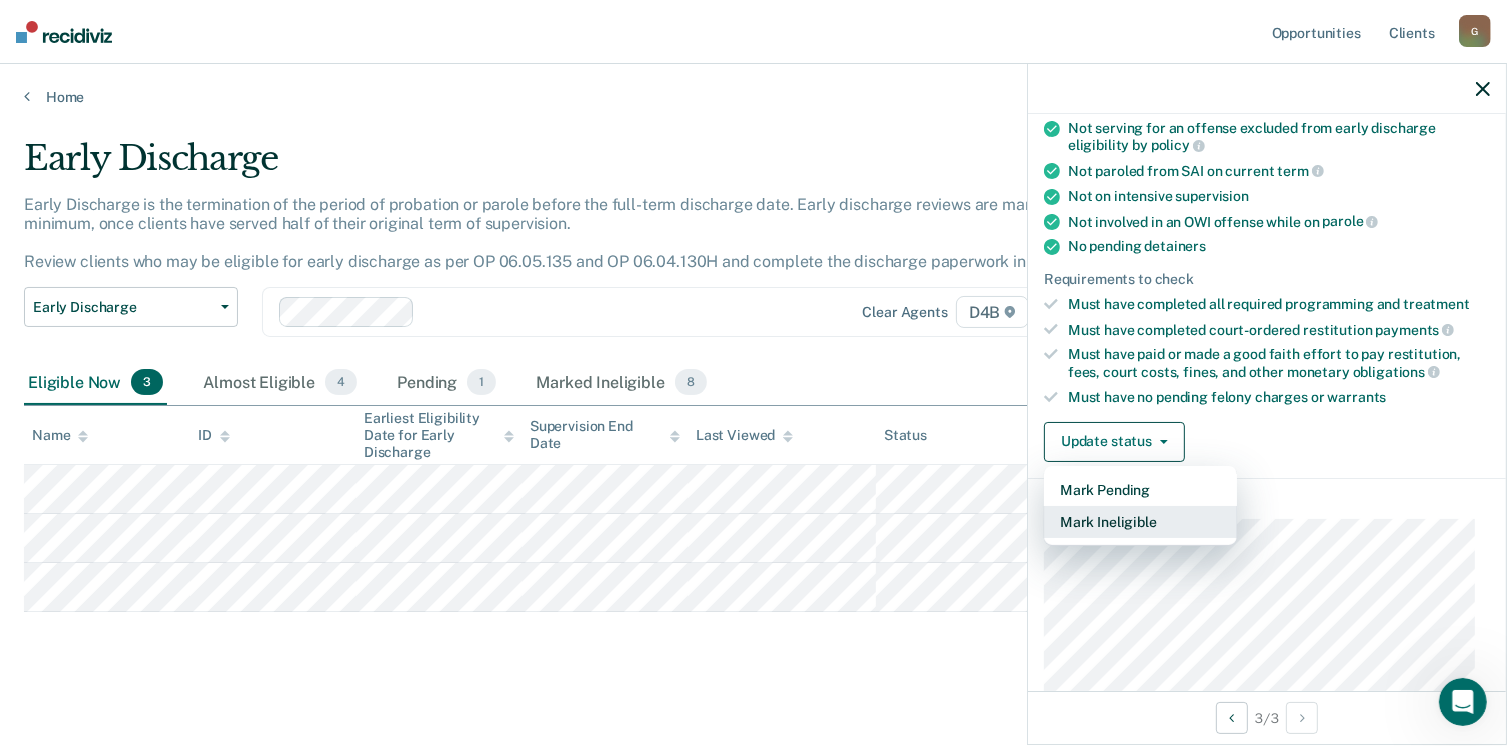click on "Mark Ineligible" at bounding box center [1140, 522] 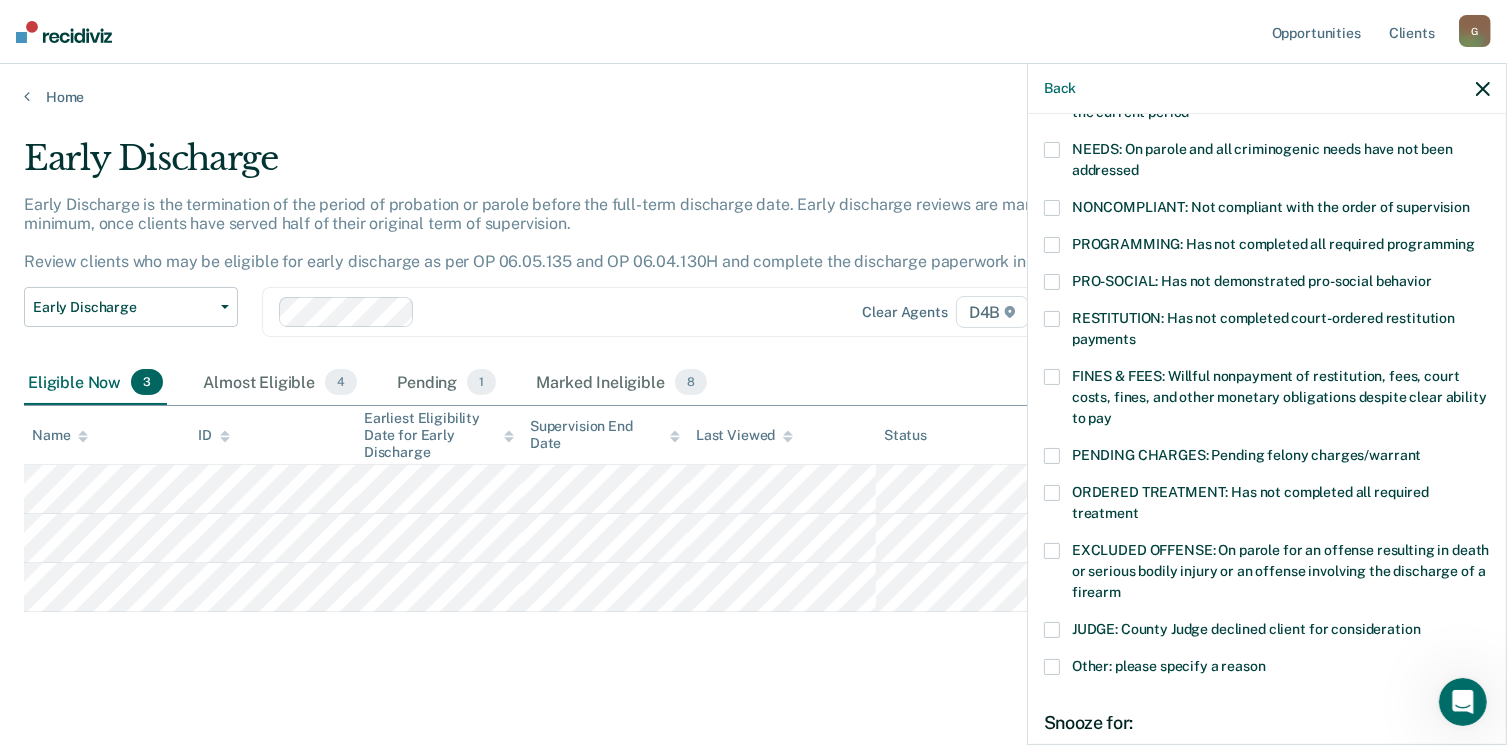 click at bounding box center (1052, 456) 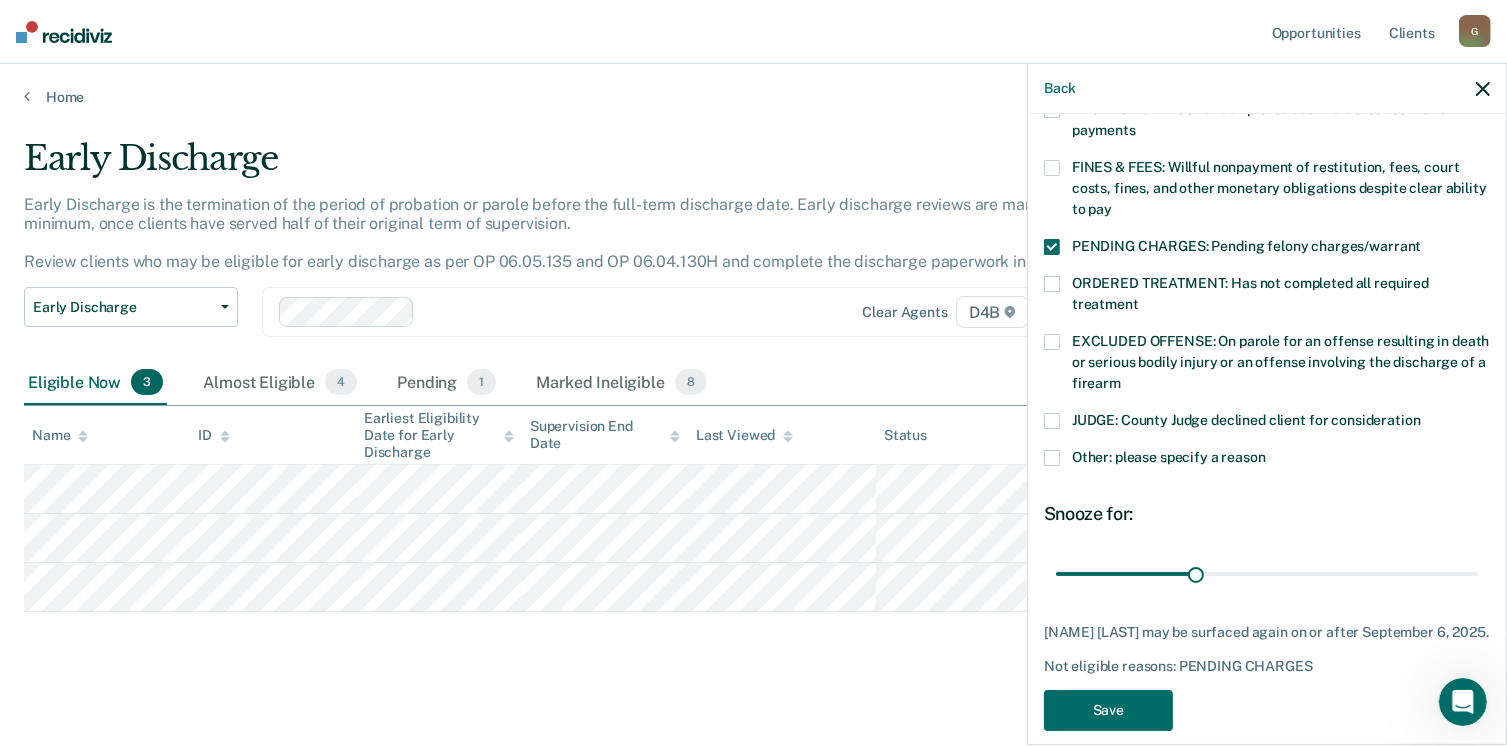 scroll, scrollTop: 568, scrollLeft: 0, axis: vertical 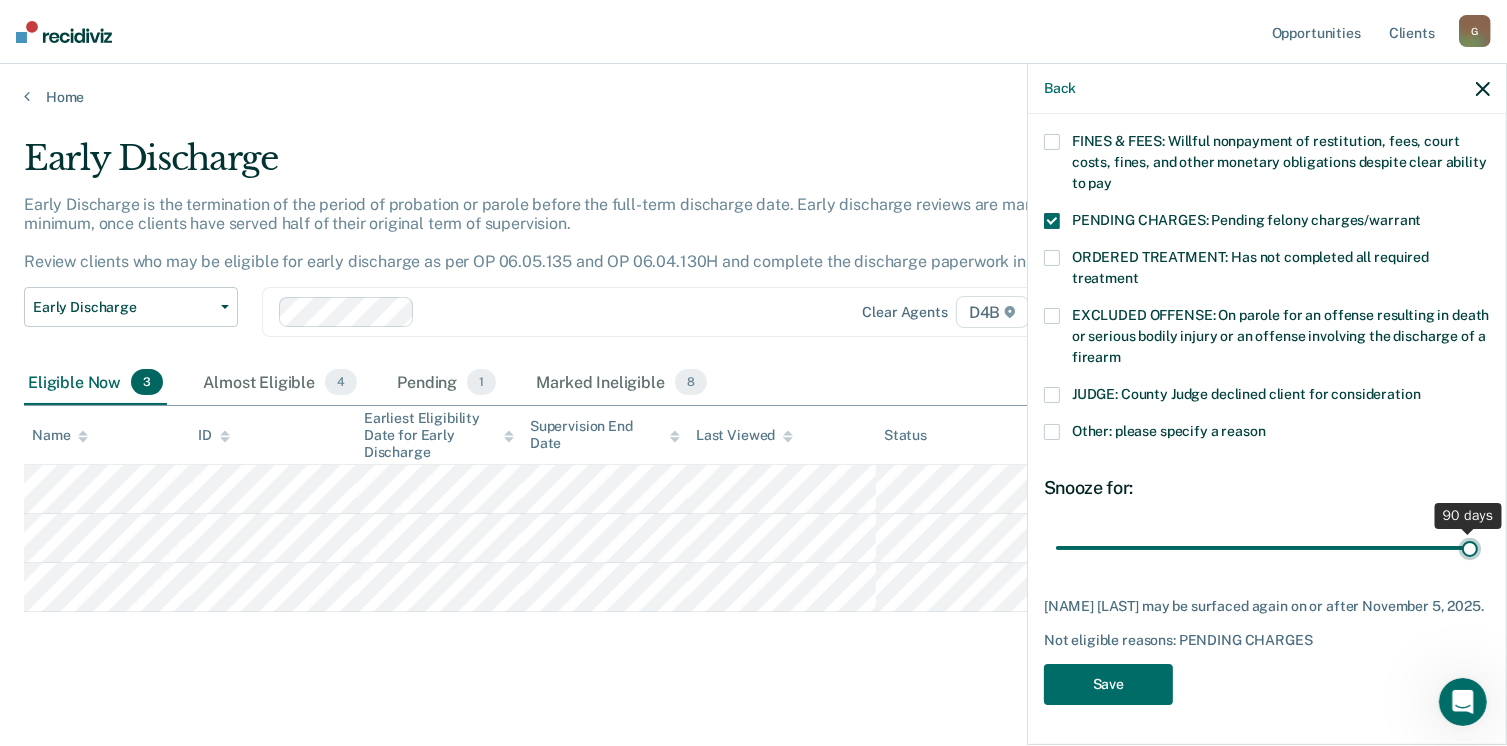 drag, startPoint x: 1191, startPoint y: 535, endPoint x: 1510, endPoint y: 541, distance: 319.05643 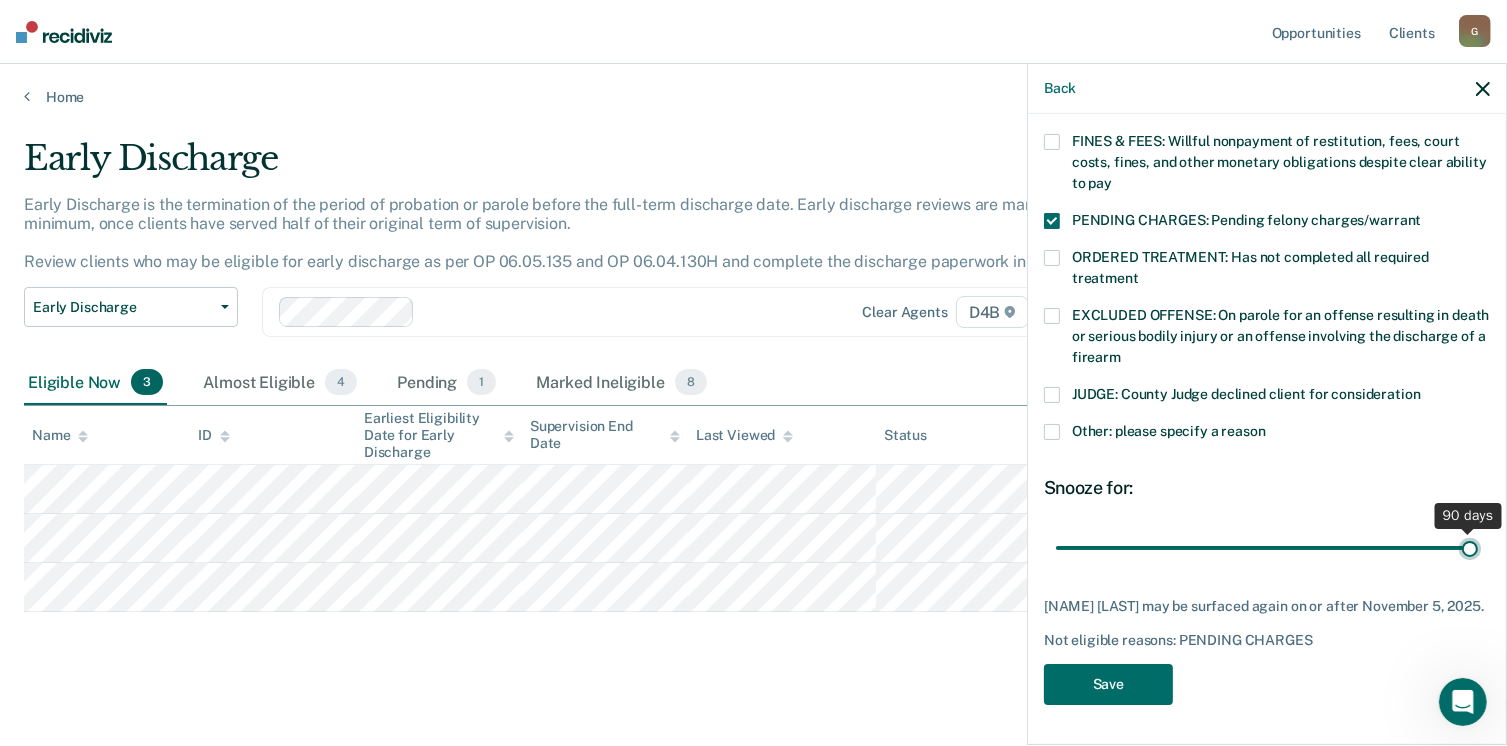type on "90" 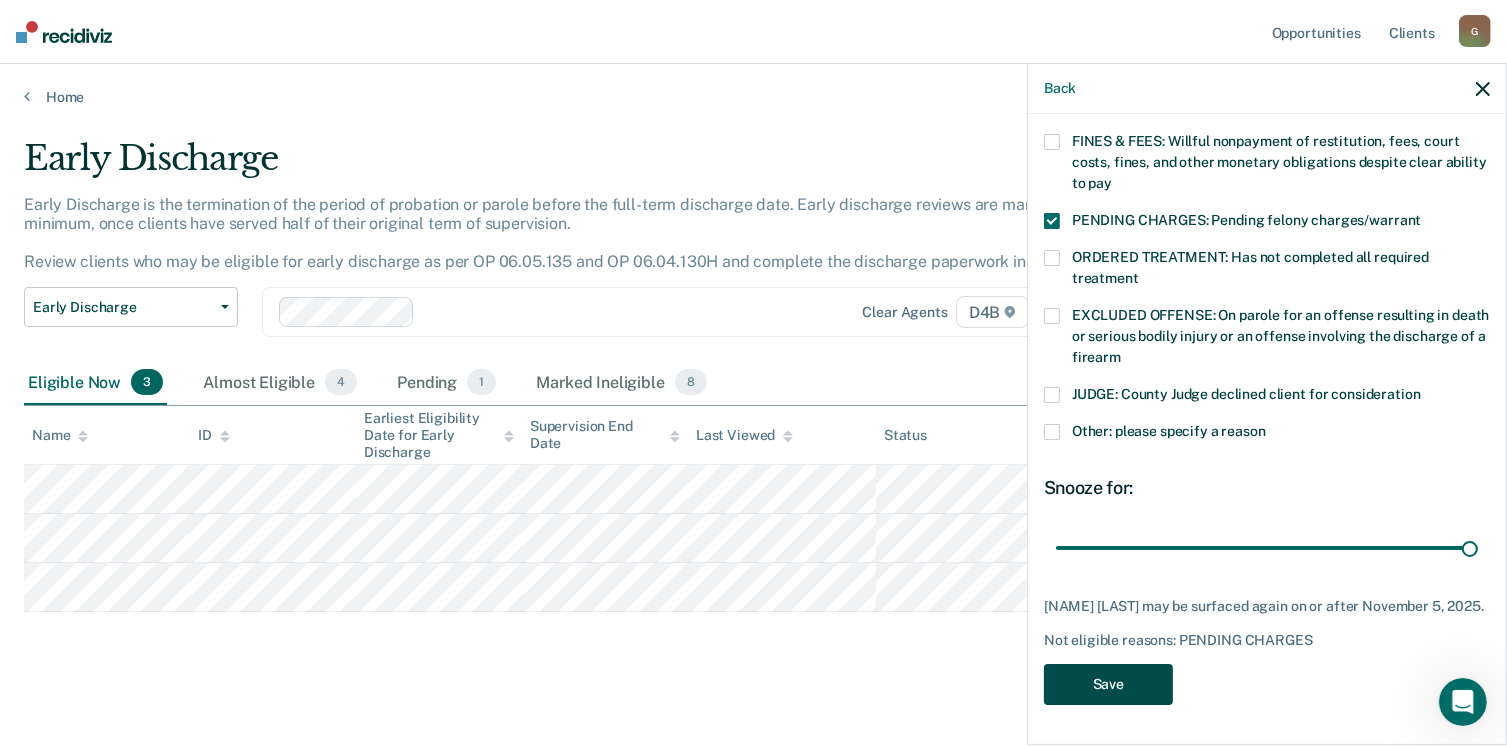 click on "Save" at bounding box center [1108, 684] 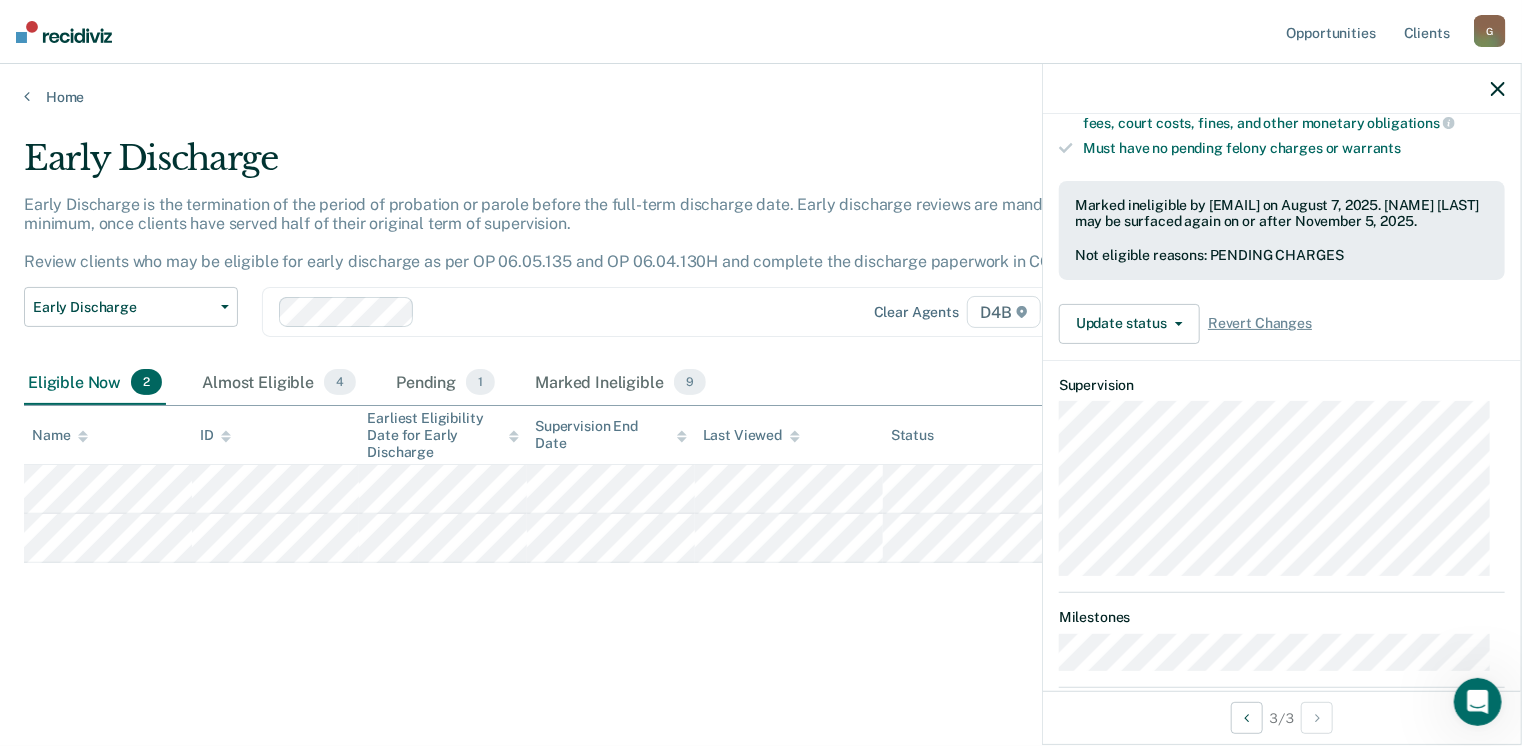 scroll, scrollTop: 541, scrollLeft: 0, axis: vertical 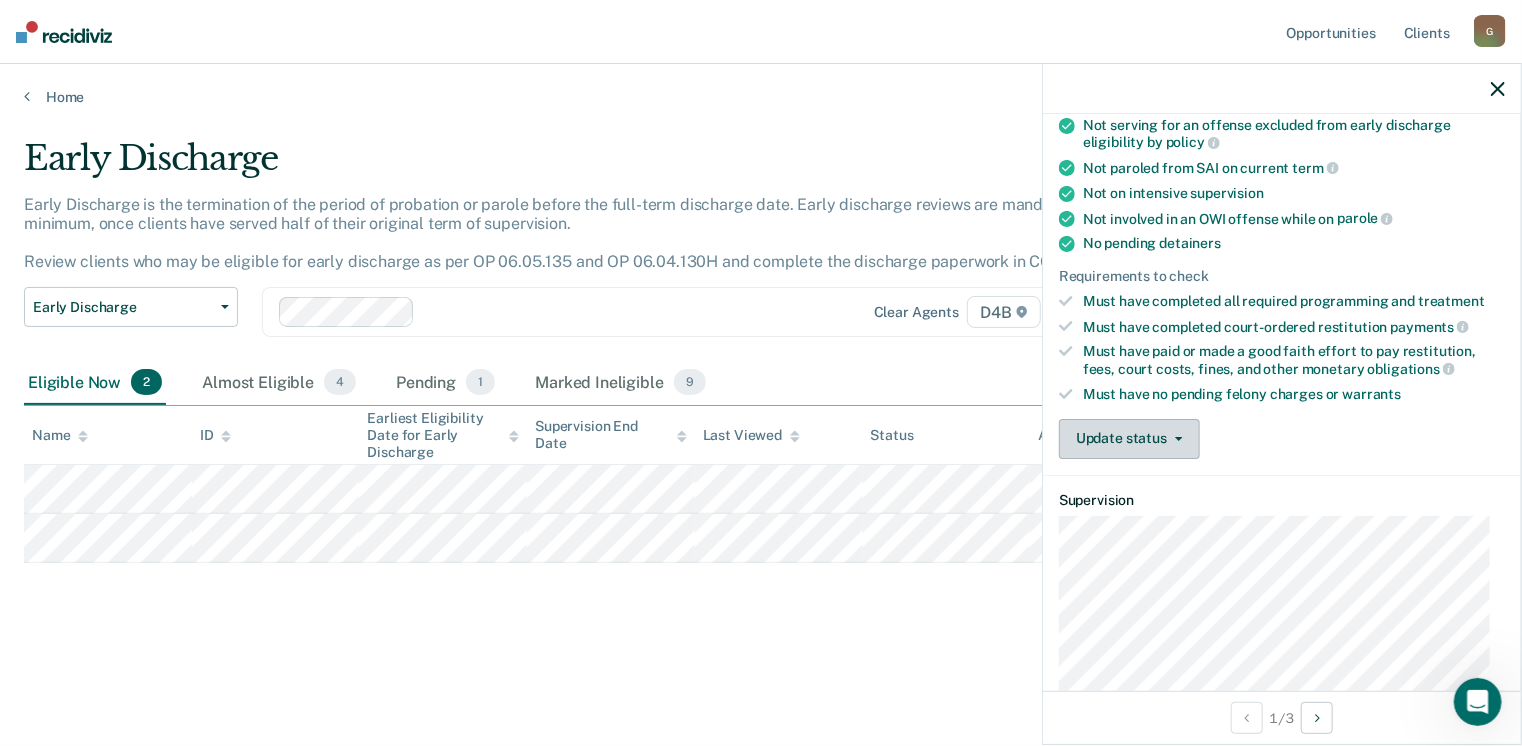 click on "Update status" at bounding box center (1129, 439) 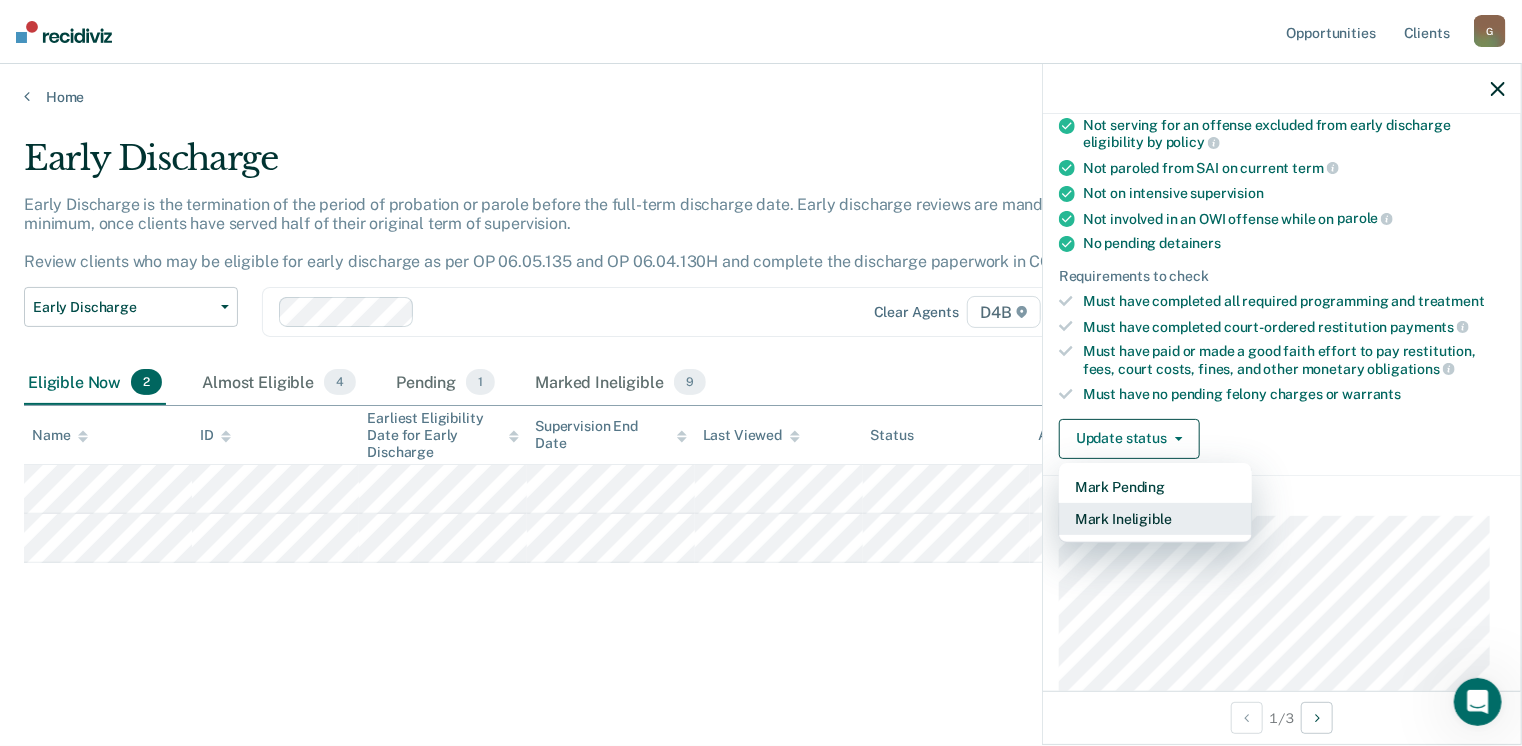 click on "Mark Ineligible" at bounding box center (1155, 519) 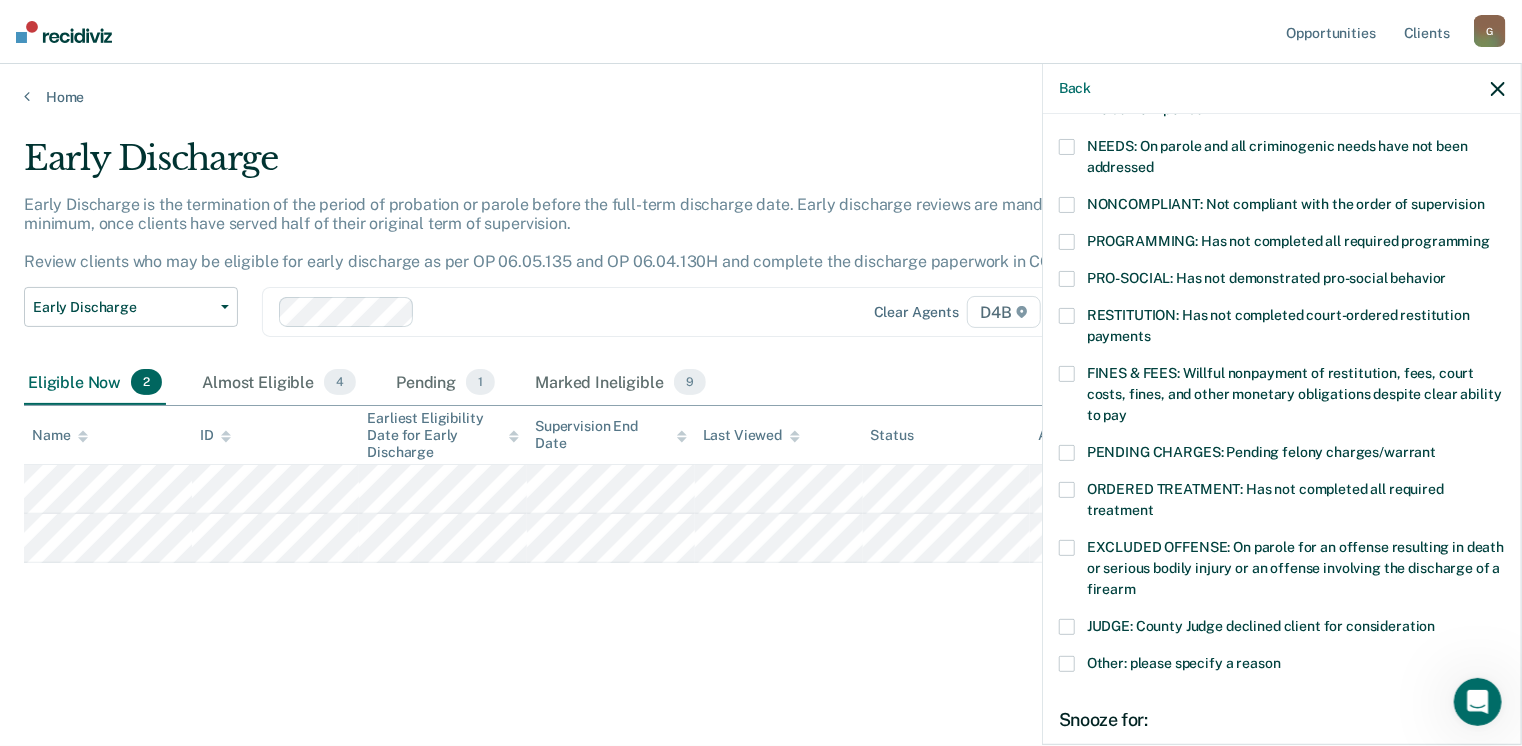 click at bounding box center [1067, 147] 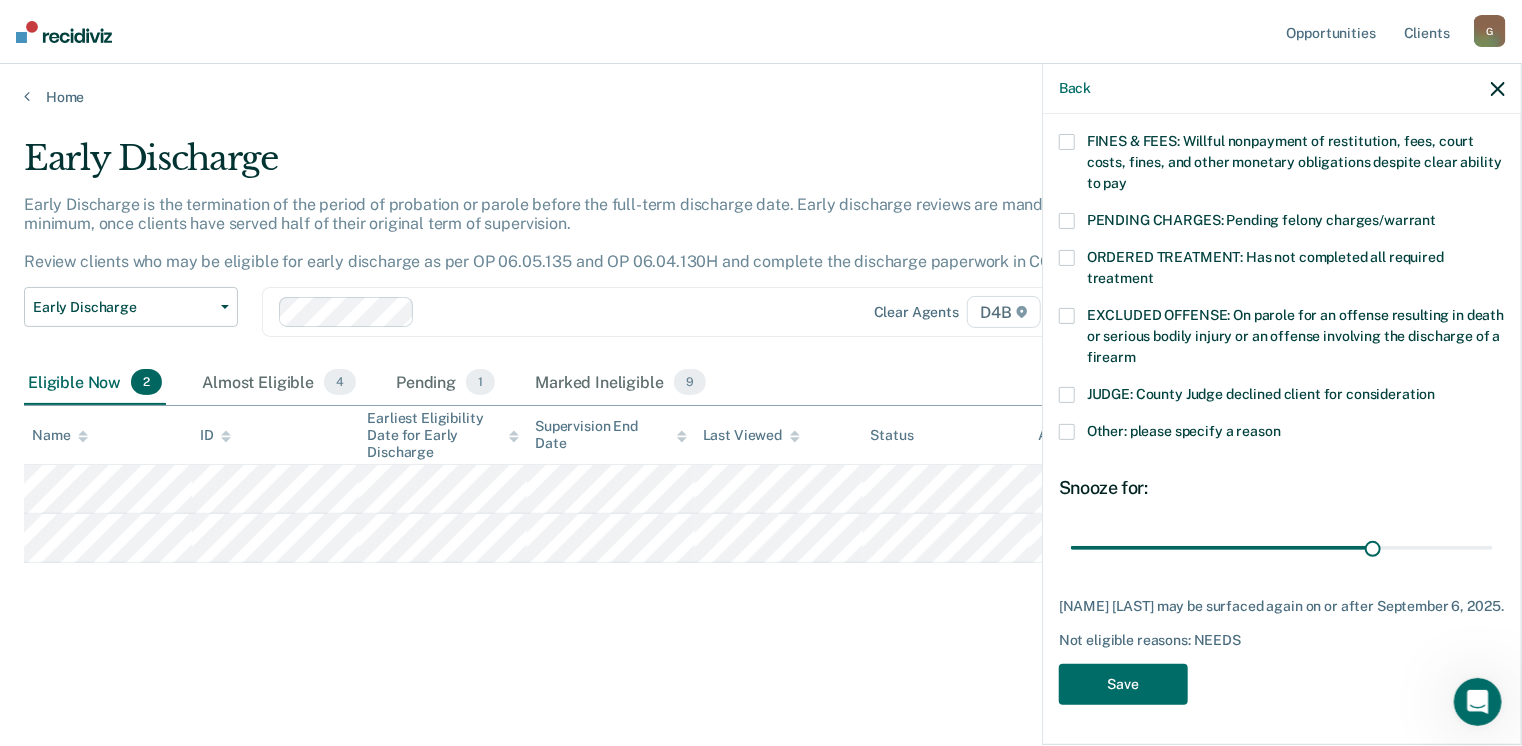 scroll, scrollTop: 568, scrollLeft: 0, axis: vertical 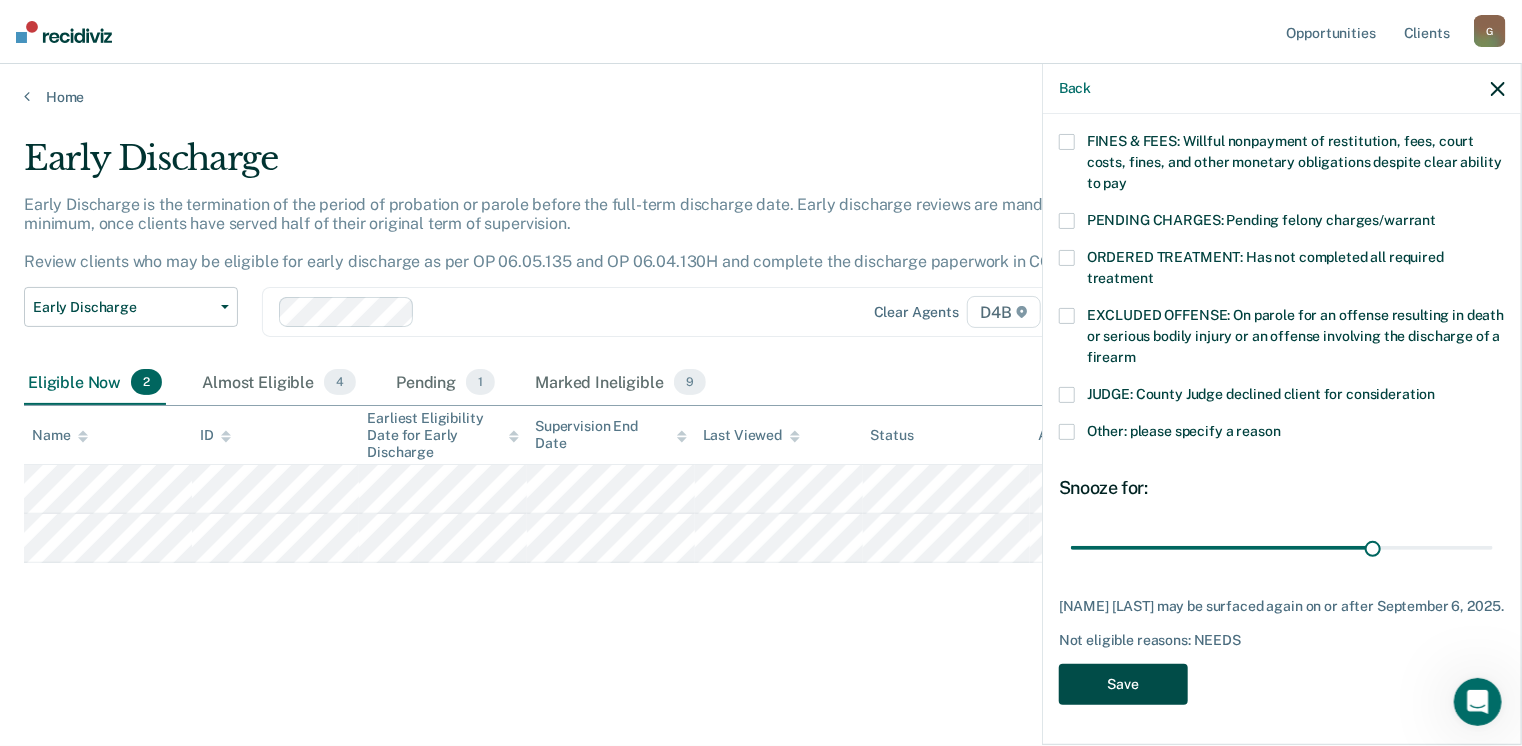 click on "Save" at bounding box center [1123, 684] 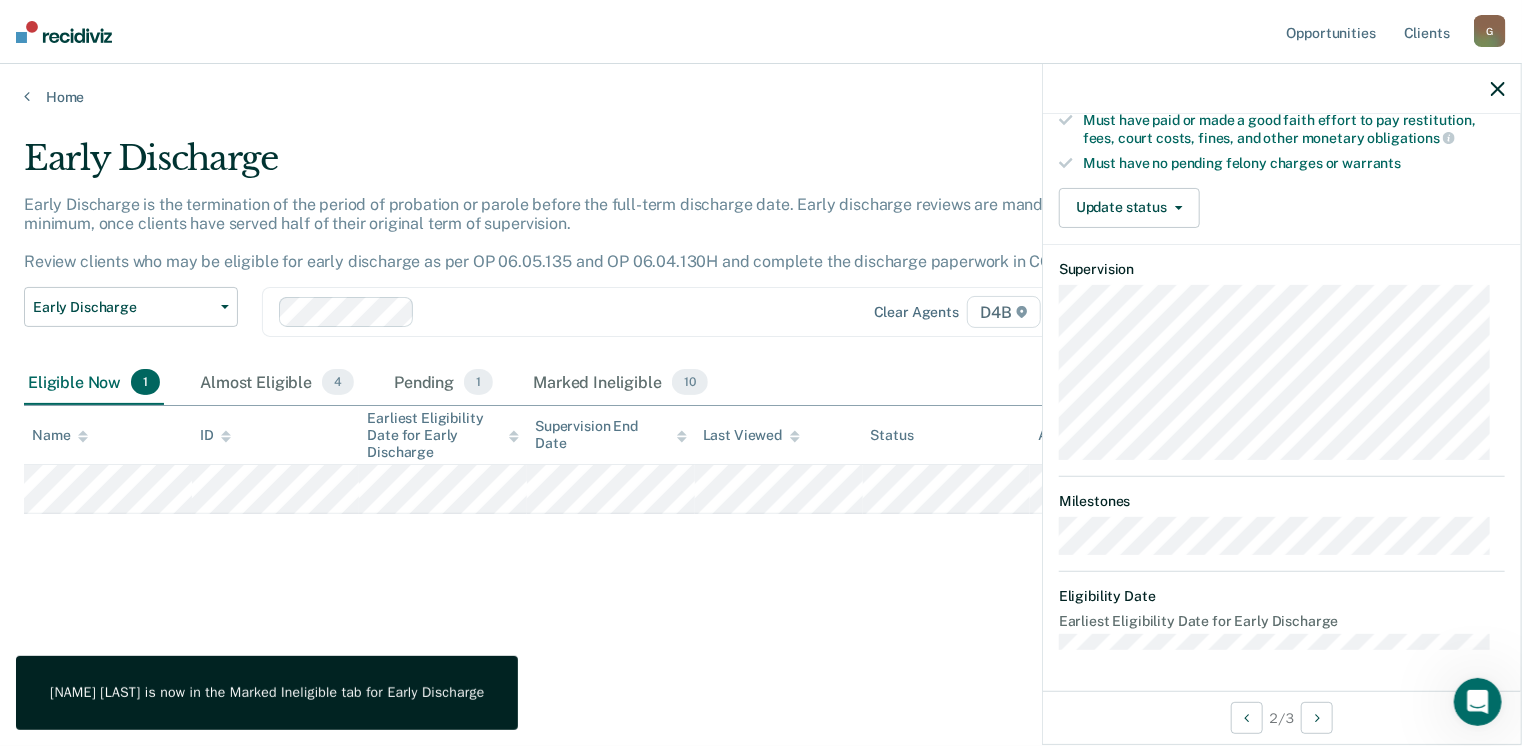 scroll, scrollTop: 541, scrollLeft: 0, axis: vertical 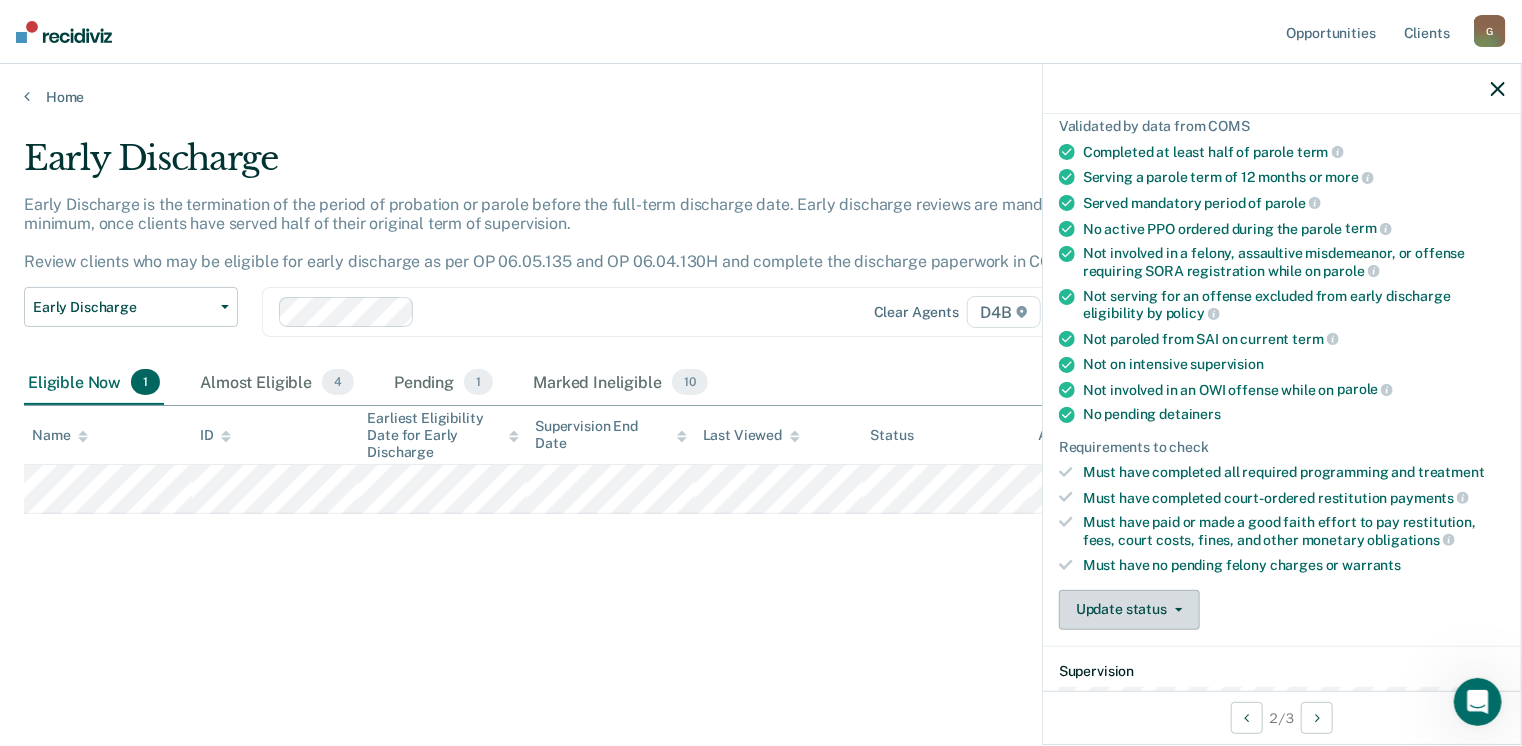 click on "Update status" at bounding box center [1129, 610] 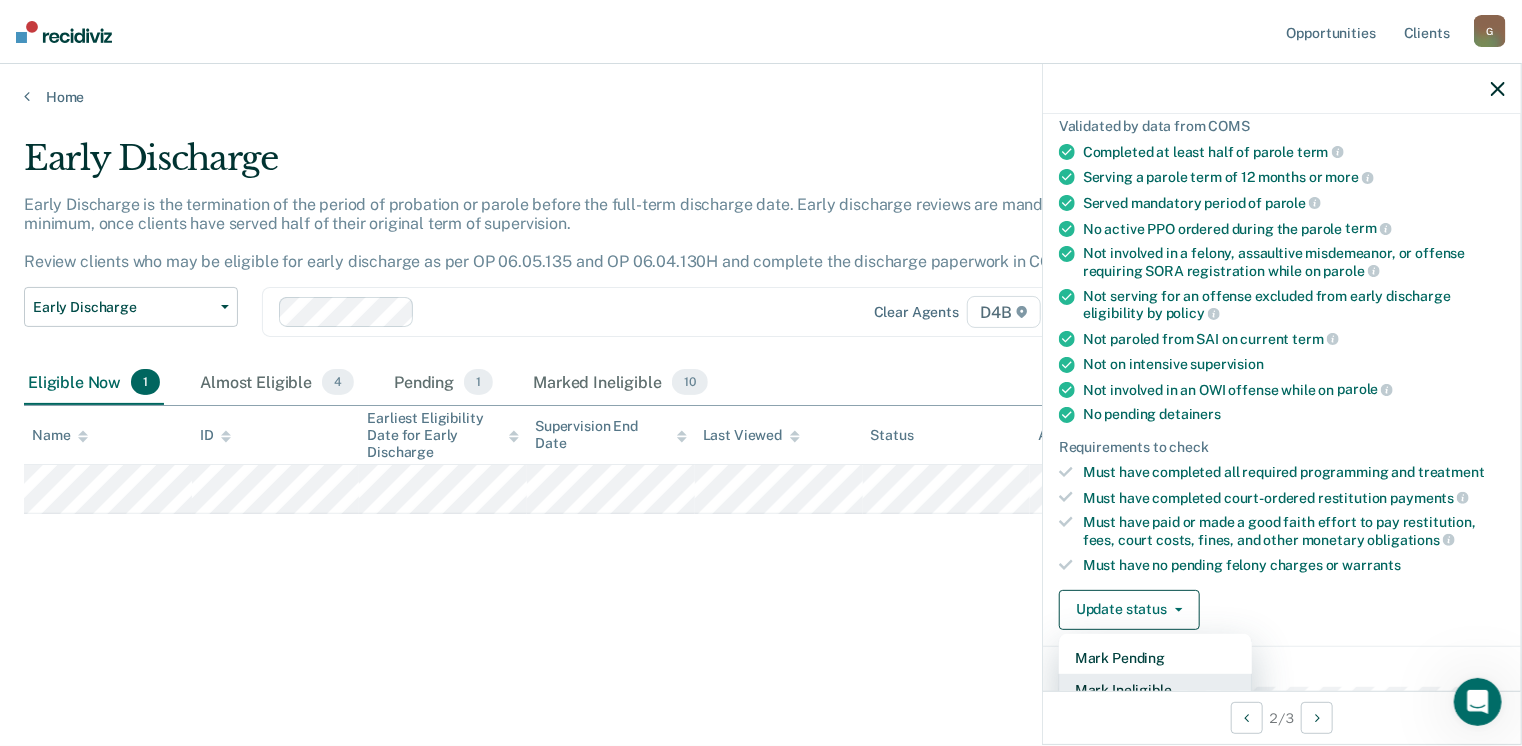 scroll, scrollTop: 155, scrollLeft: 0, axis: vertical 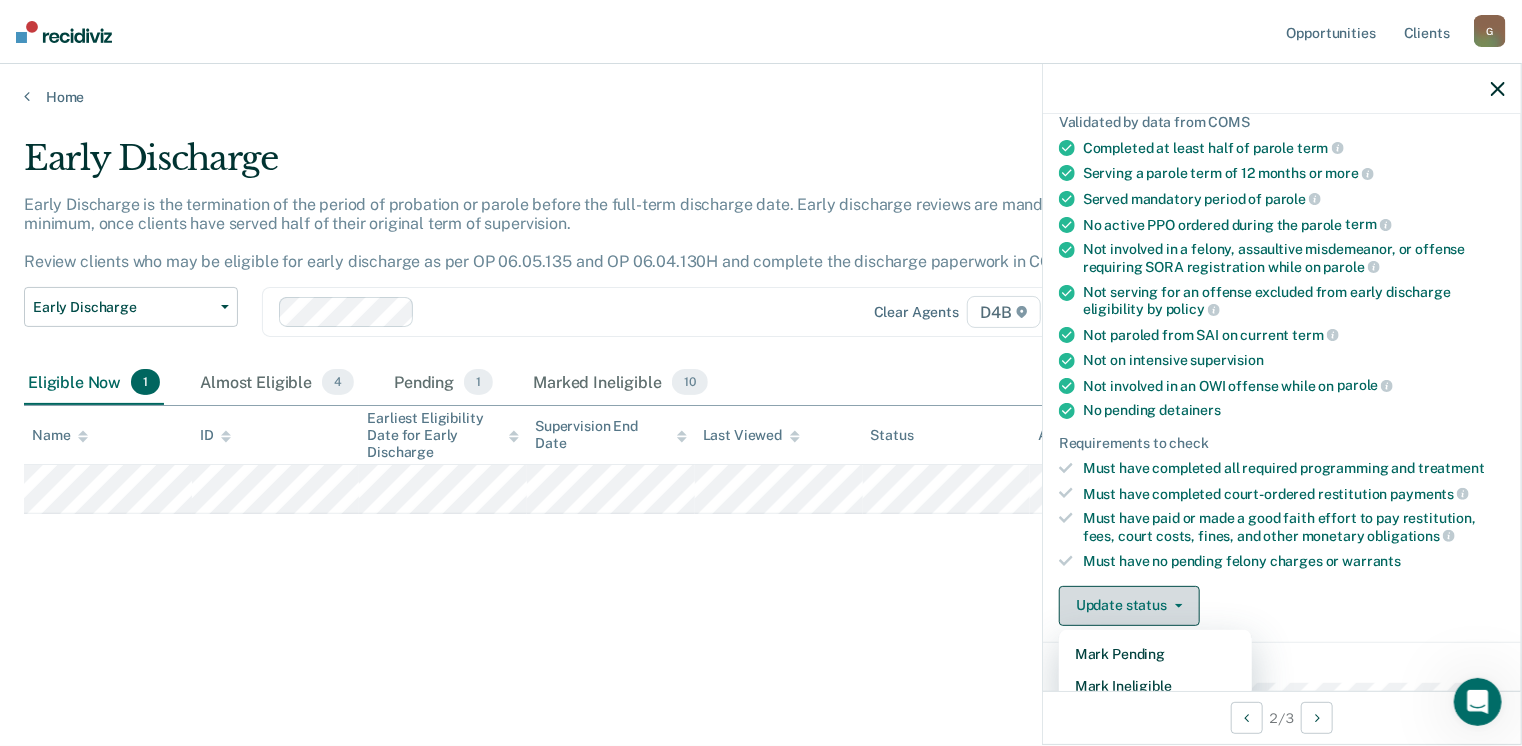 click on "Update status" at bounding box center (1129, 606) 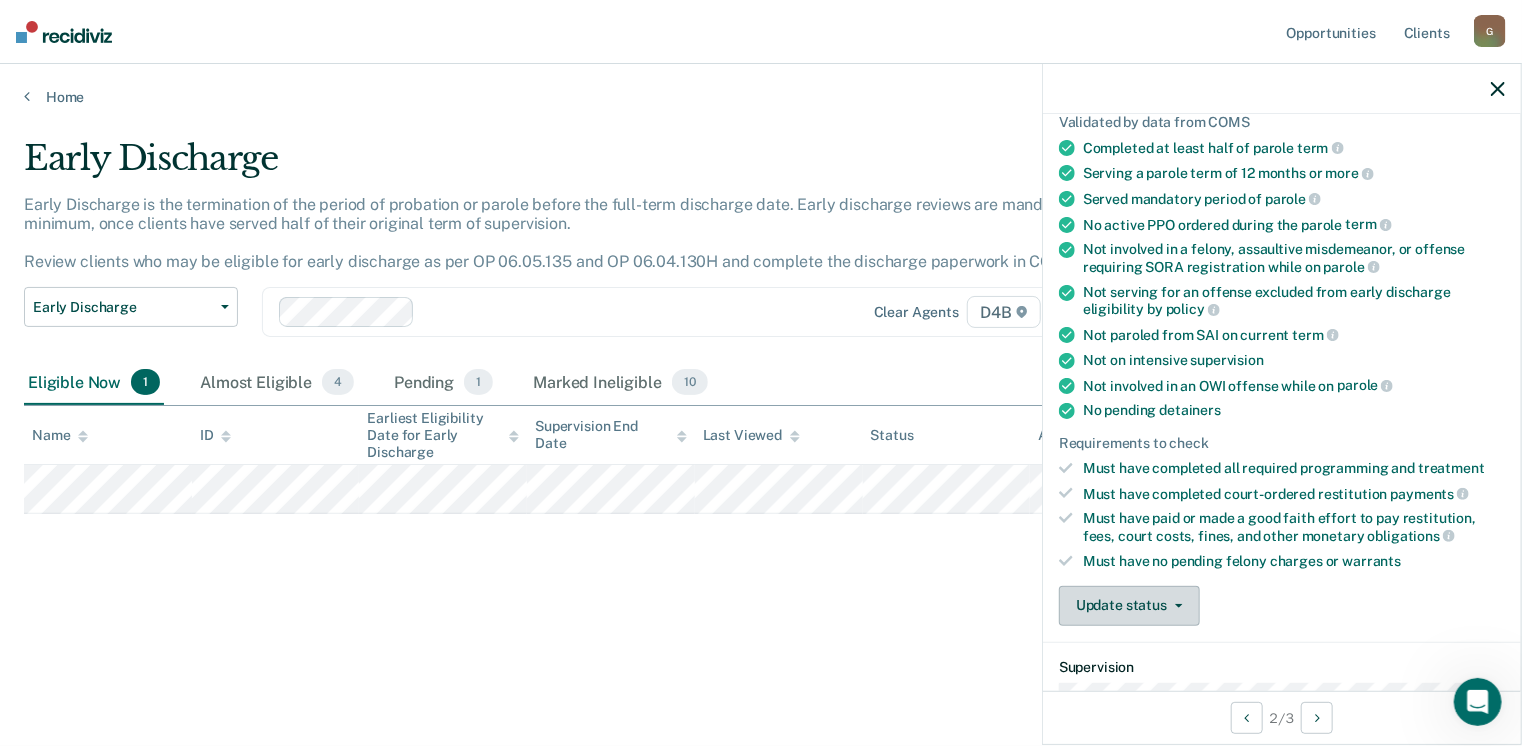 click 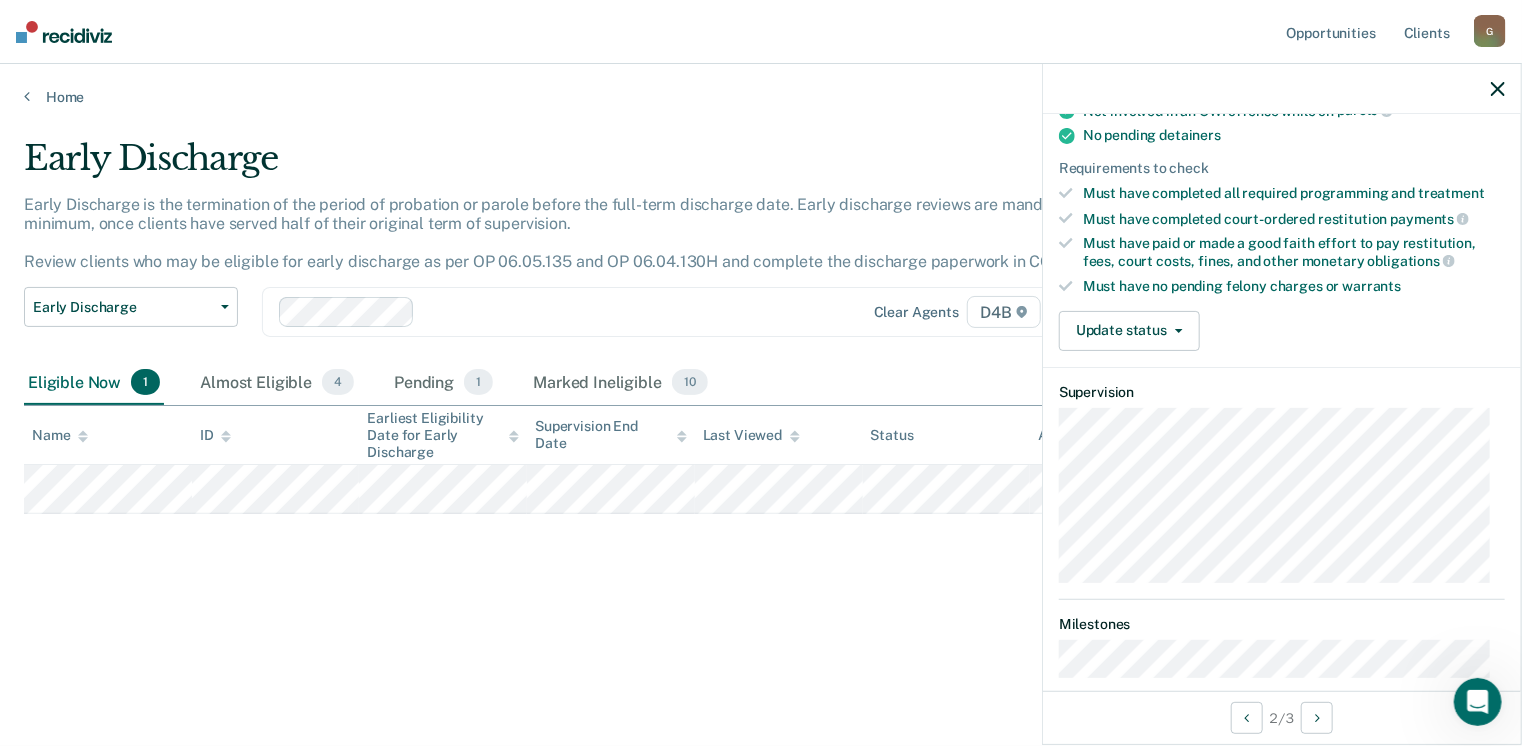 scroll, scrollTop: 432, scrollLeft: 0, axis: vertical 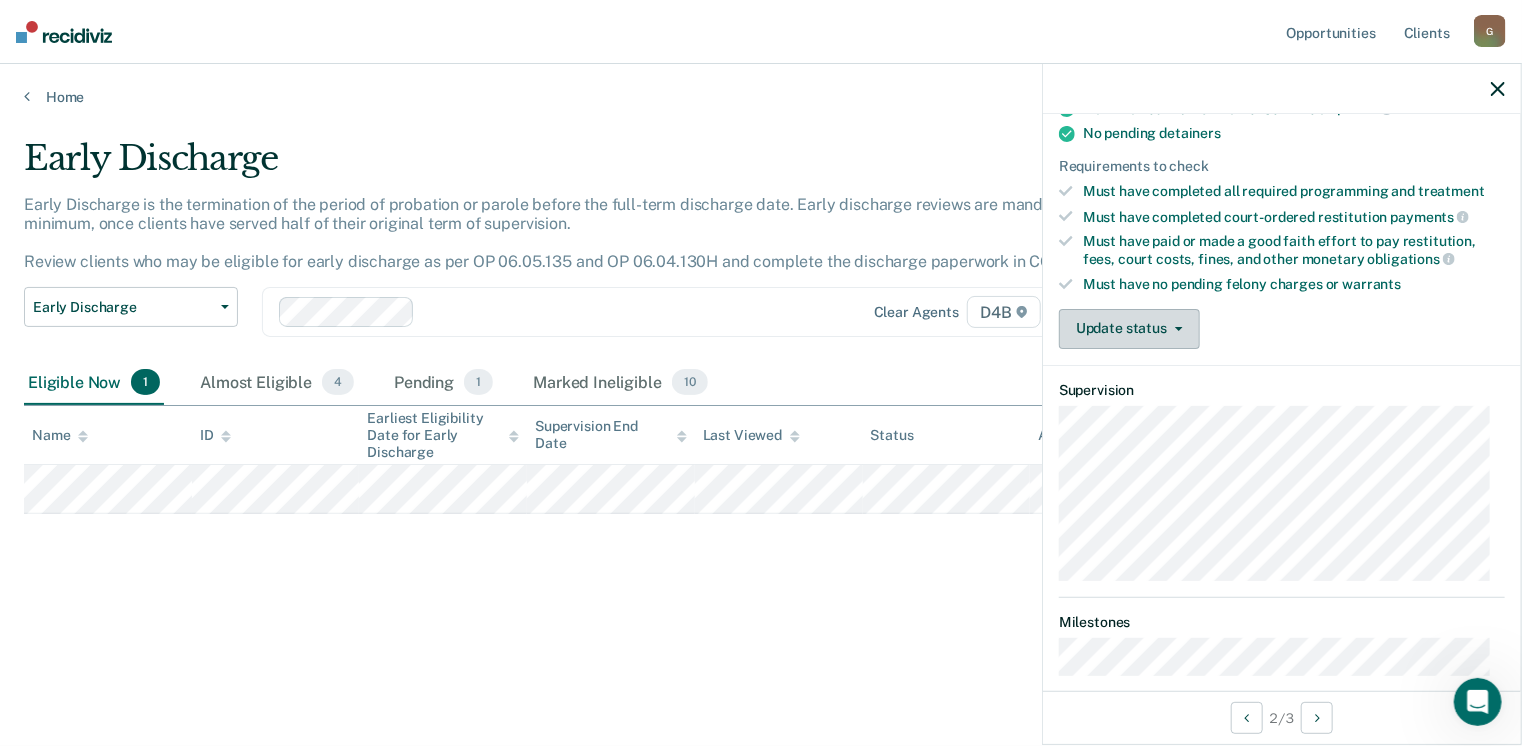 click at bounding box center (1175, 329) 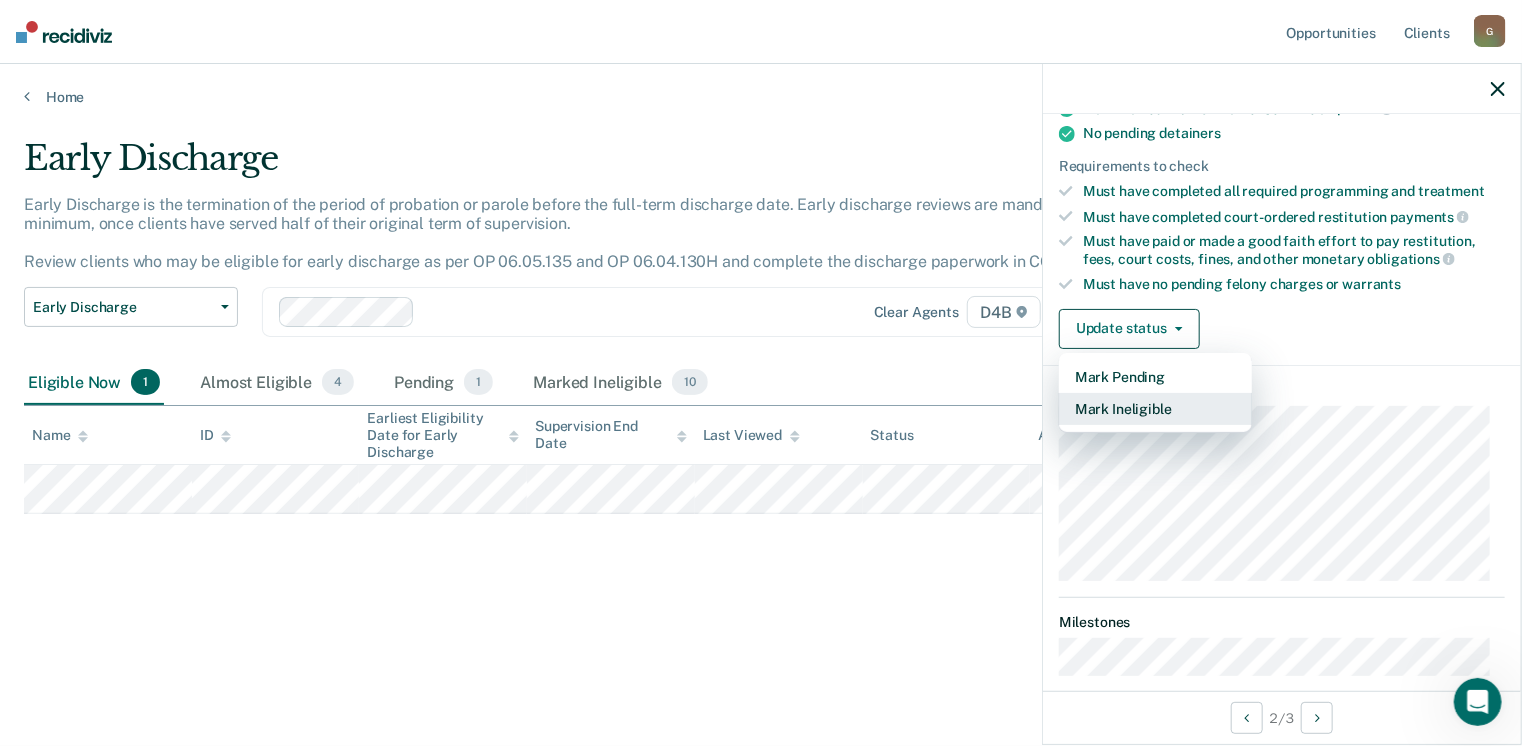 click on "Mark Ineligible" at bounding box center [1155, 409] 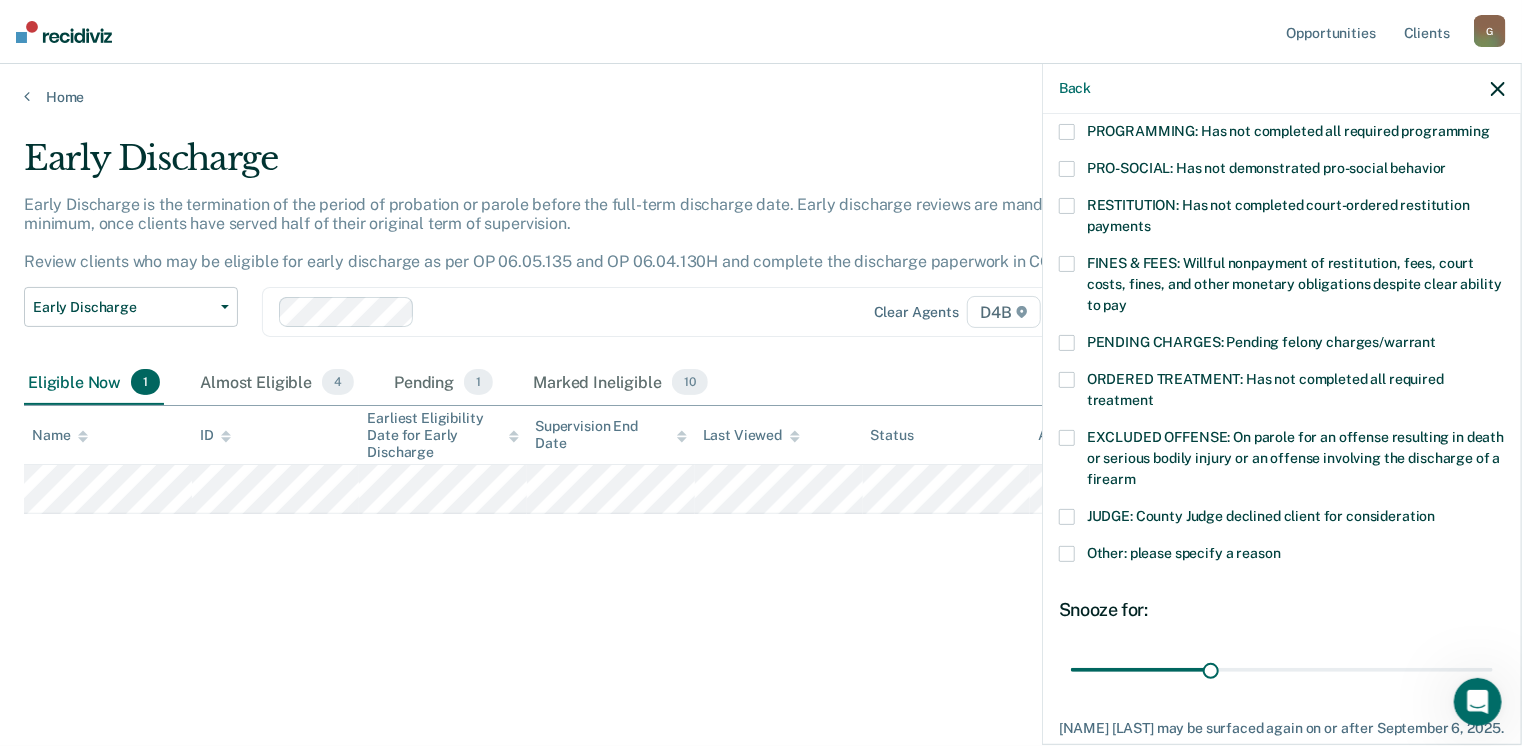 click at bounding box center (1067, 264) 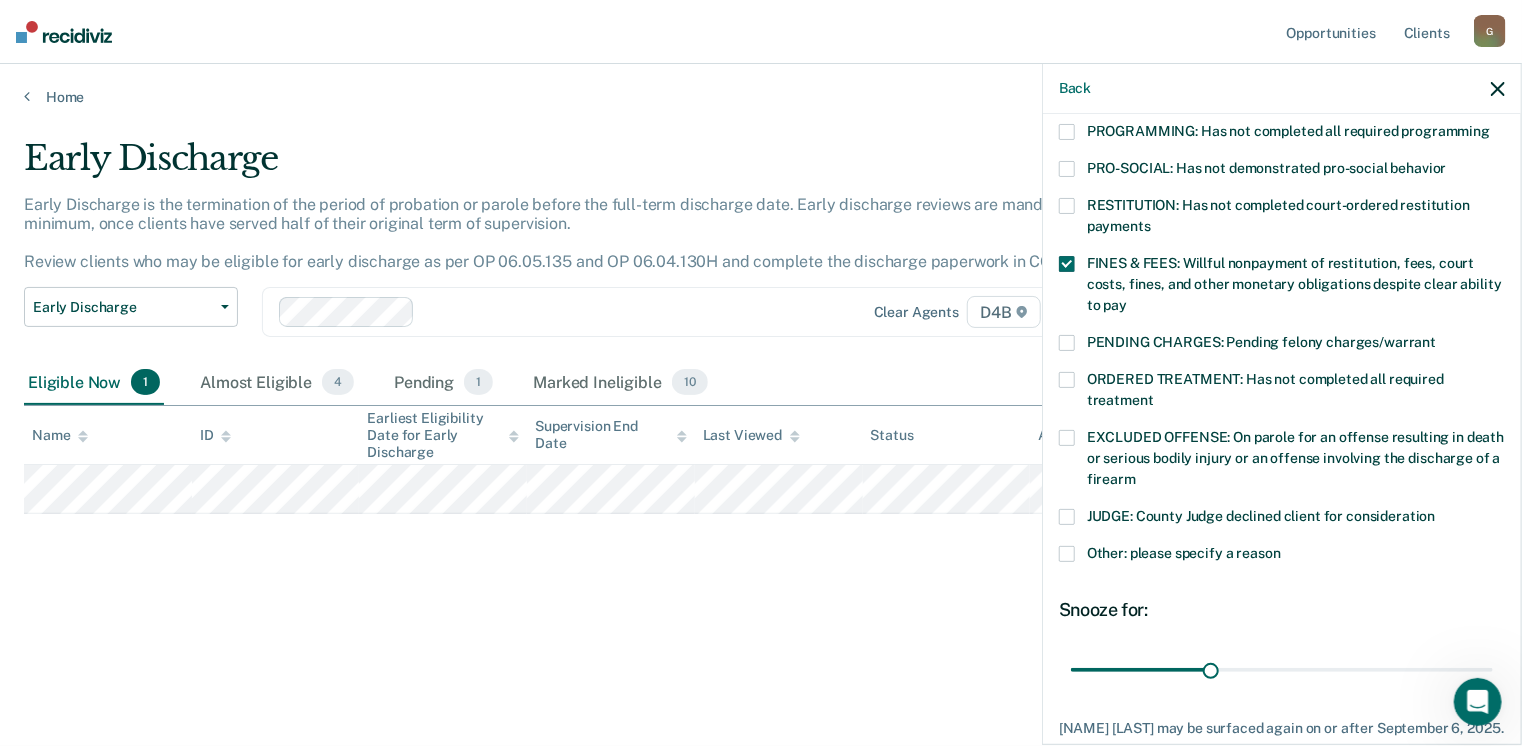 scroll, scrollTop: 568, scrollLeft: 0, axis: vertical 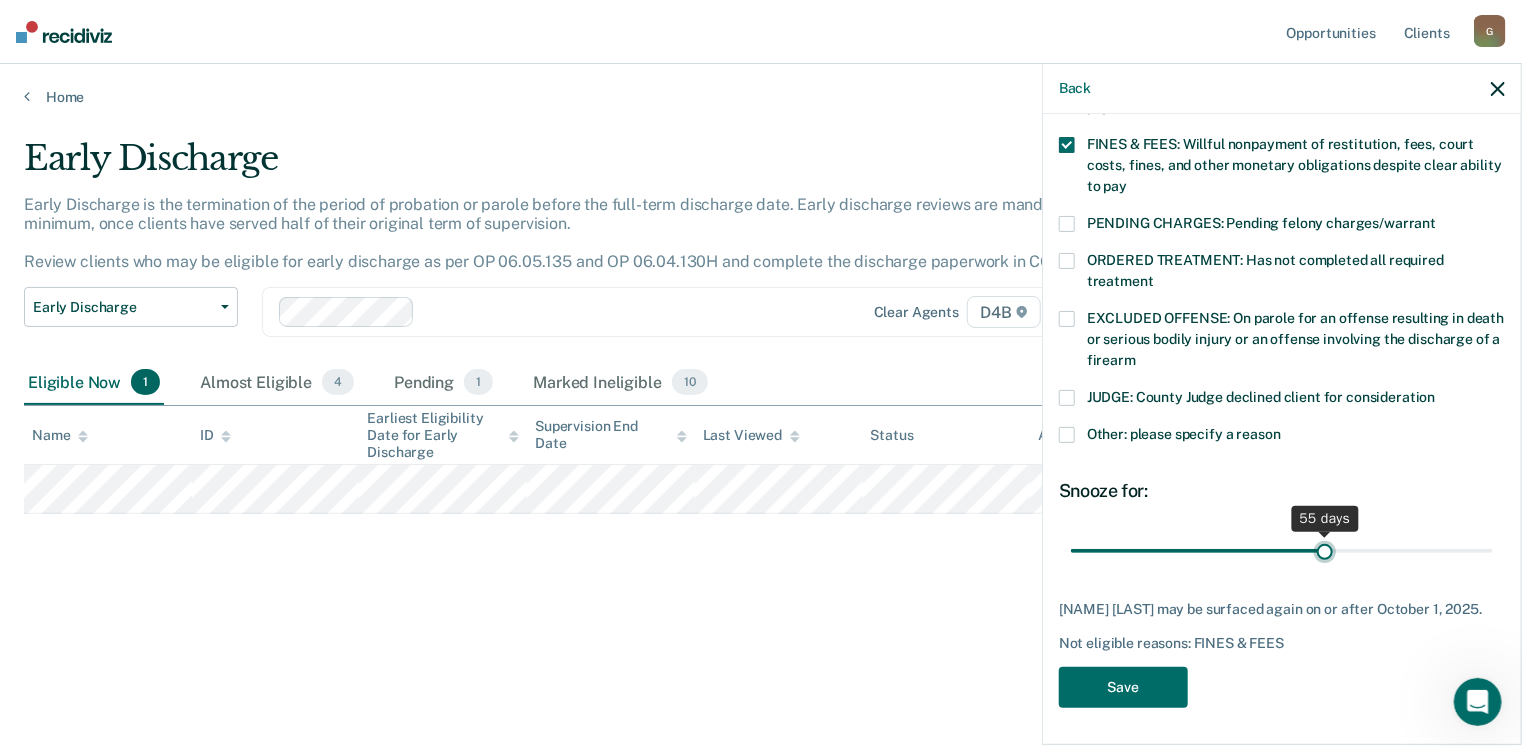 drag, startPoint x: 1206, startPoint y: 535, endPoint x: 1317, endPoint y: 535, distance: 111 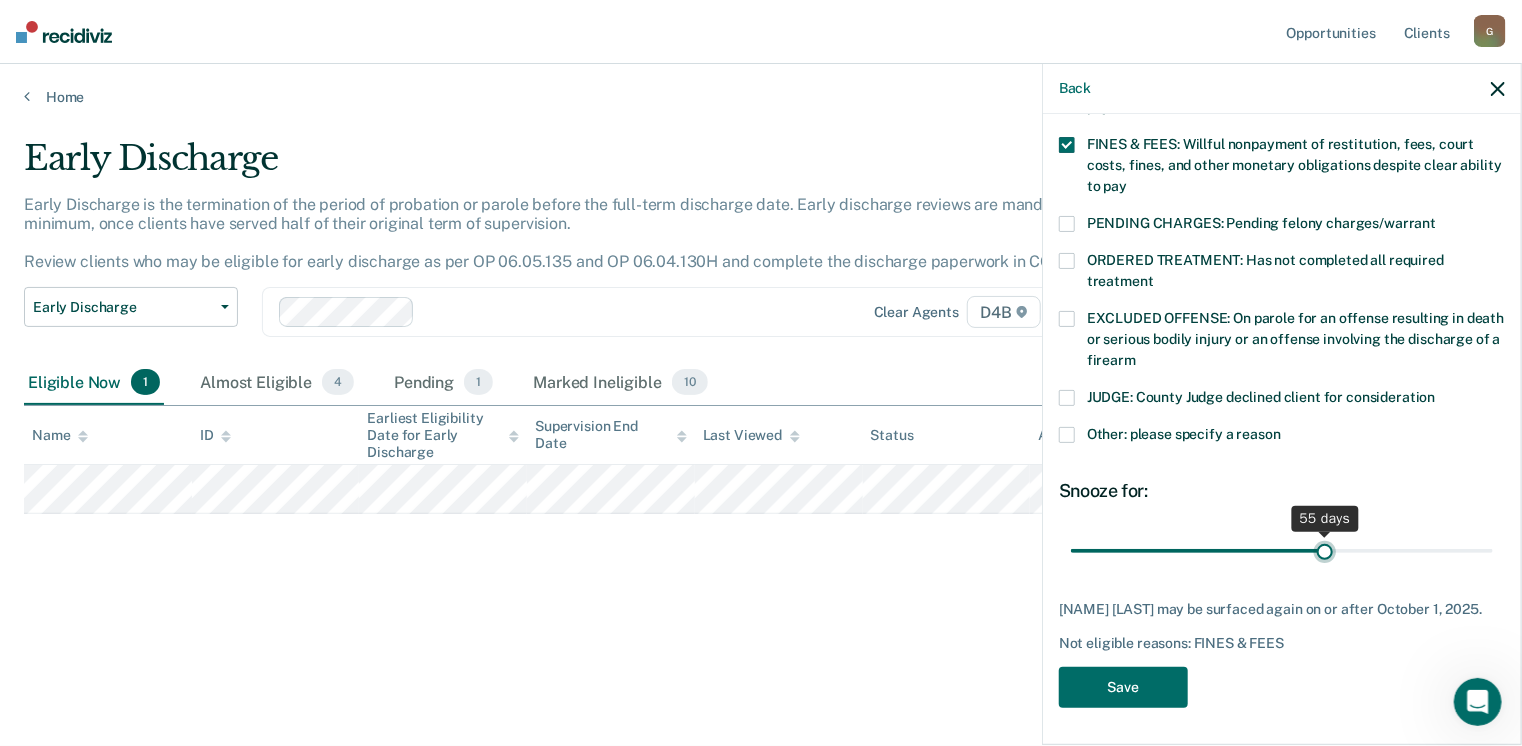 type on "55" 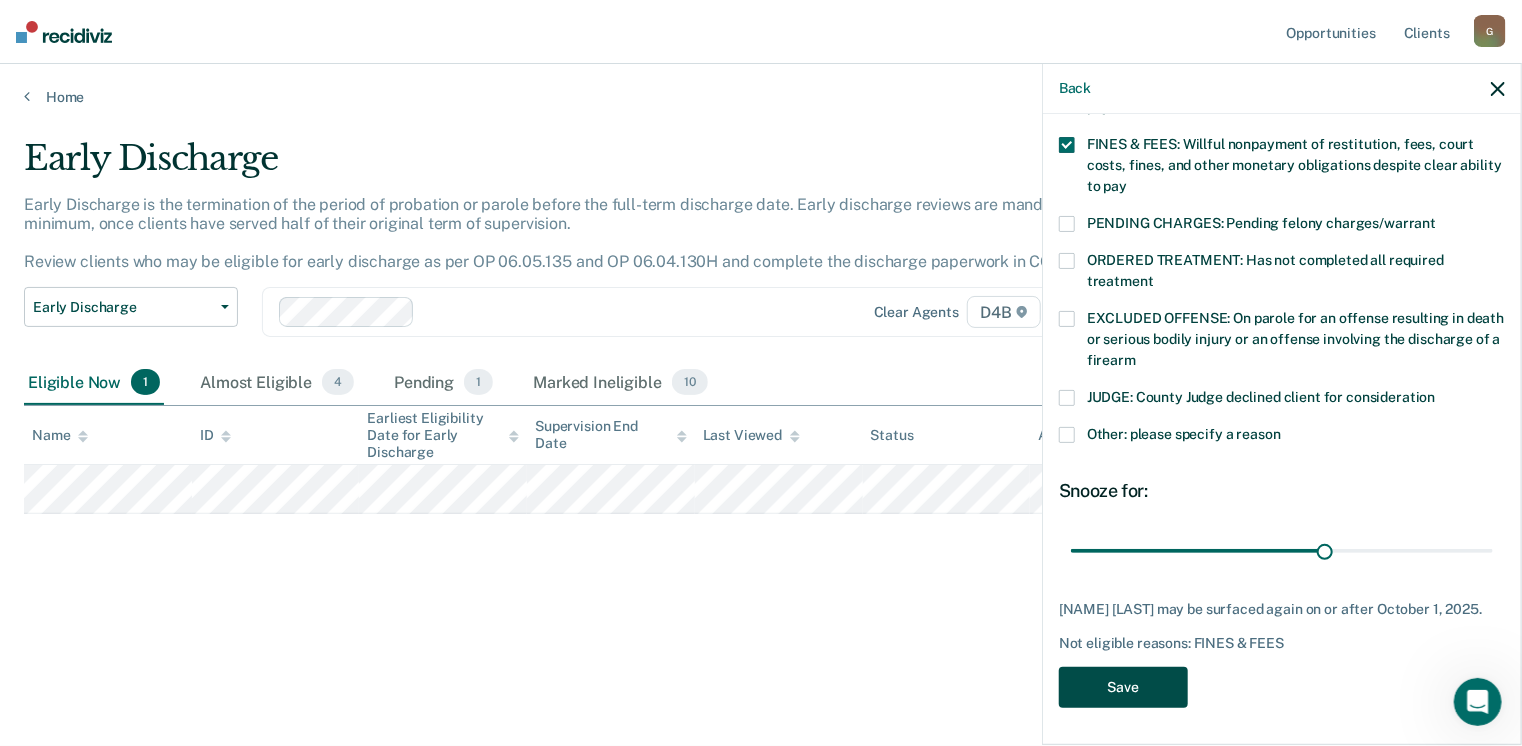 click on "Save" at bounding box center (1123, 687) 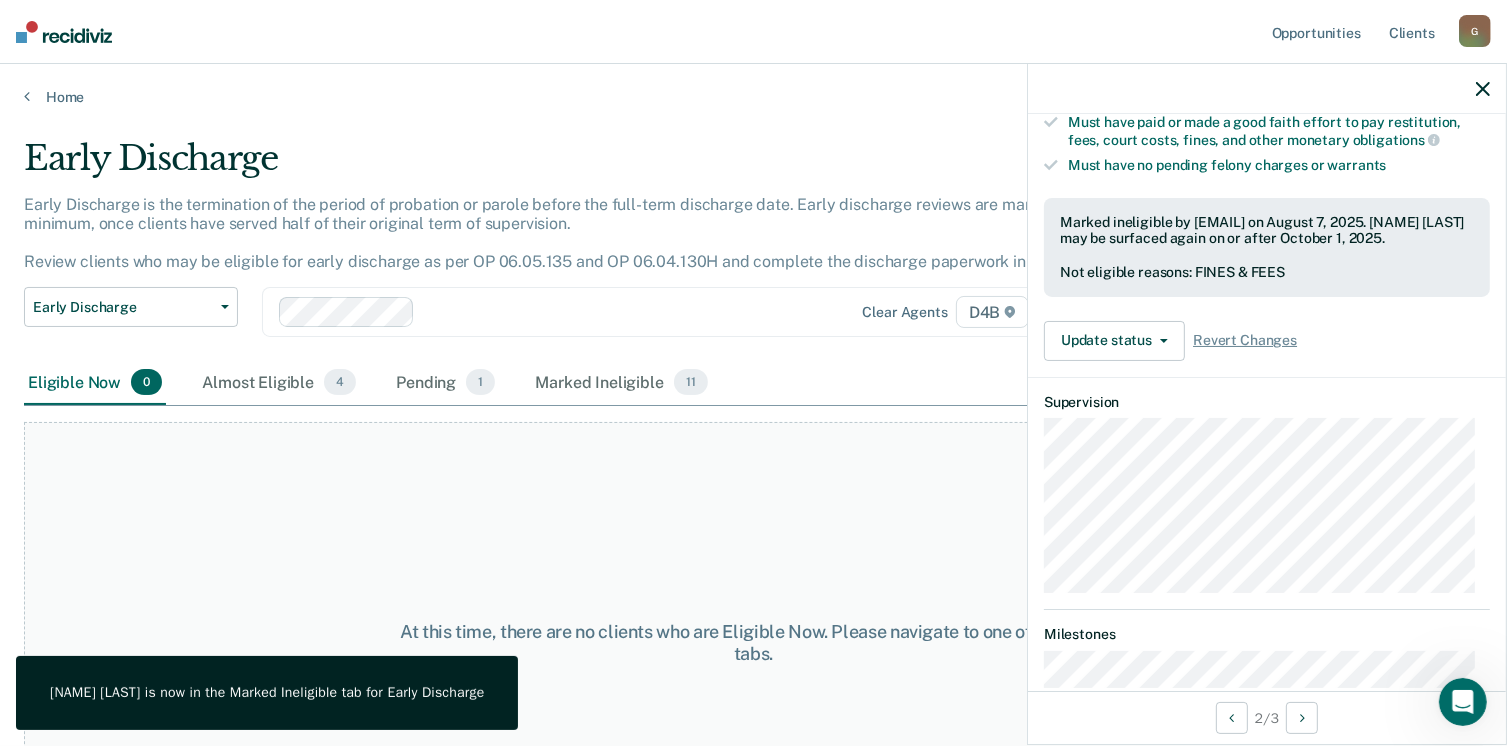 scroll, scrollTop: 689, scrollLeft: 0, axis: vertical 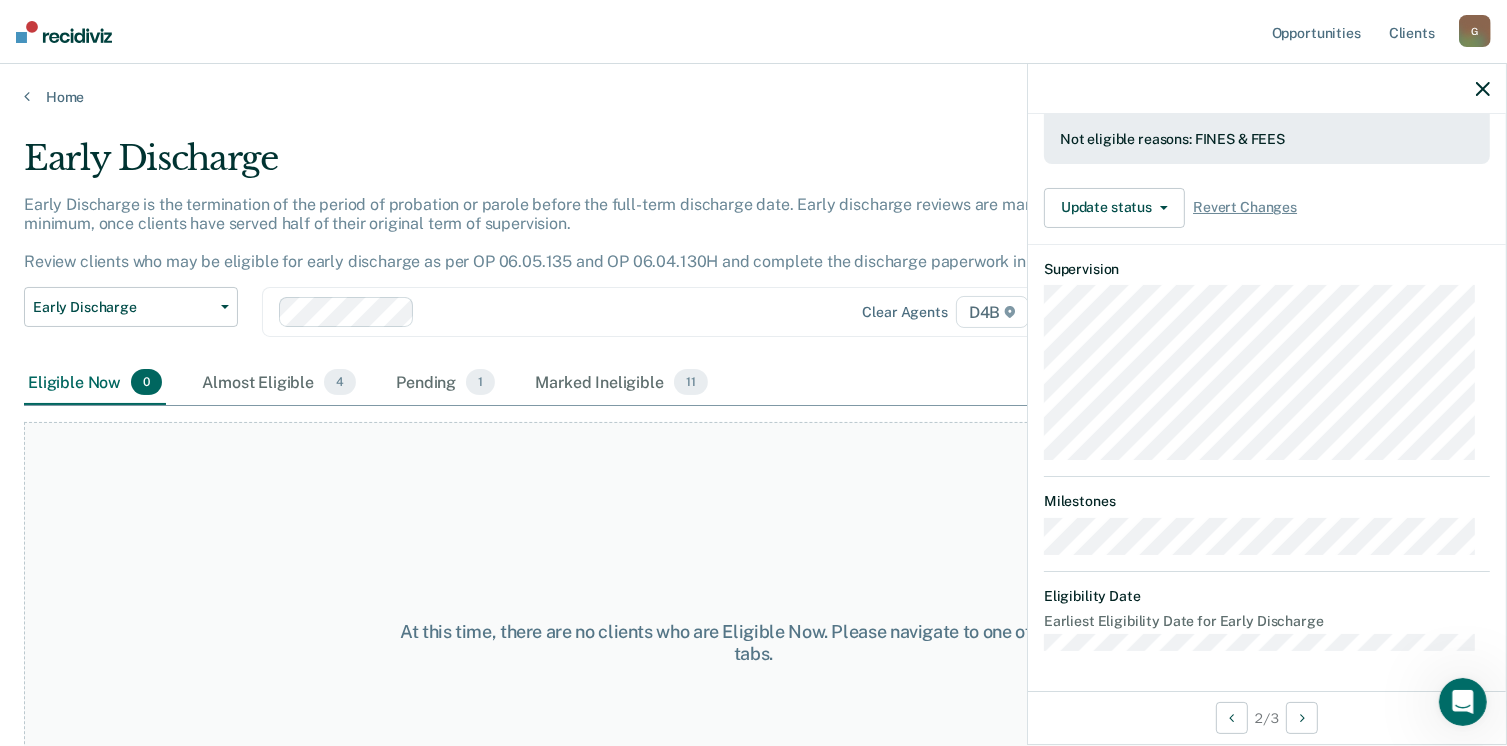 click 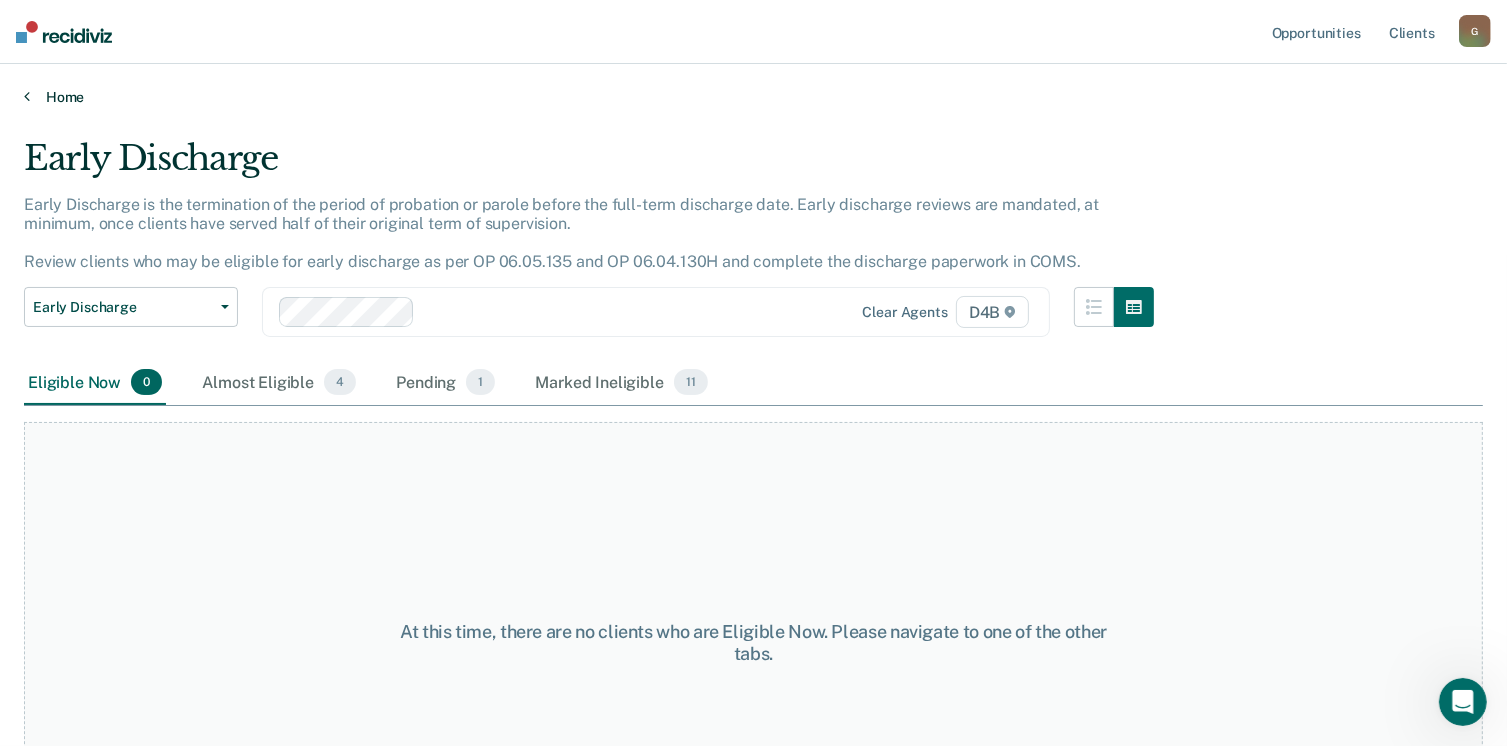 click on "Home" at bounding box center (753, 97) 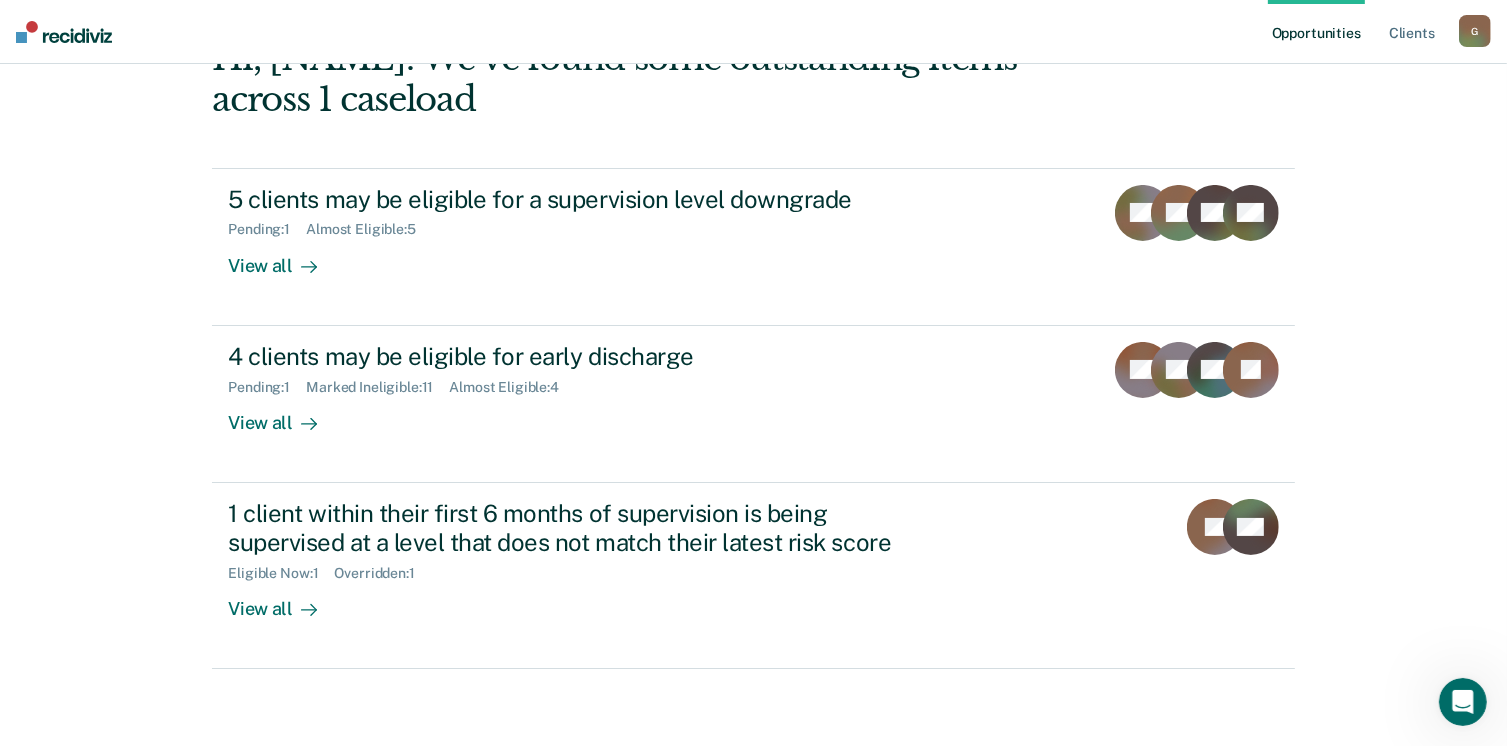 scroll, scrollTop: 133, scrollLeft: 0, axis: vertical 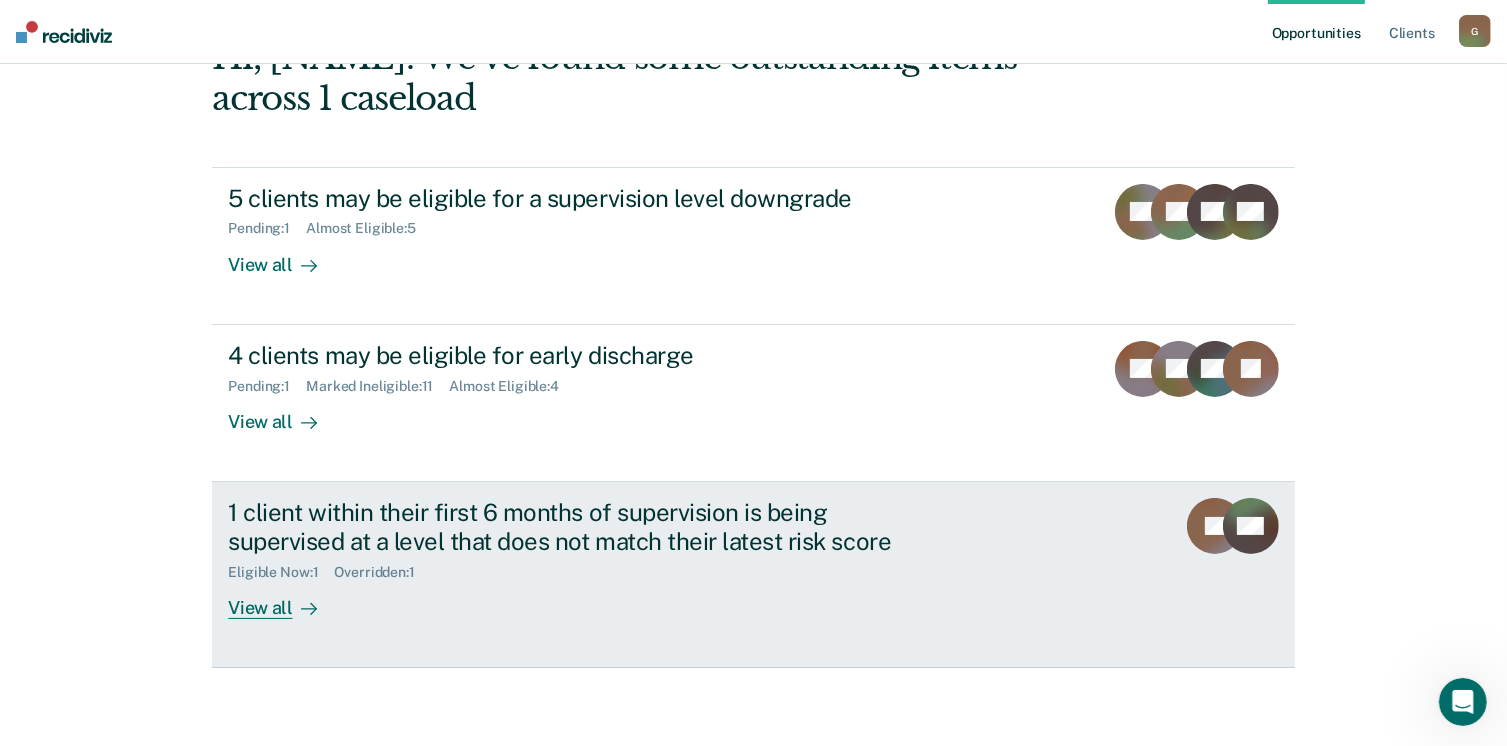 click on "View all" at bounding box center [284, 599] 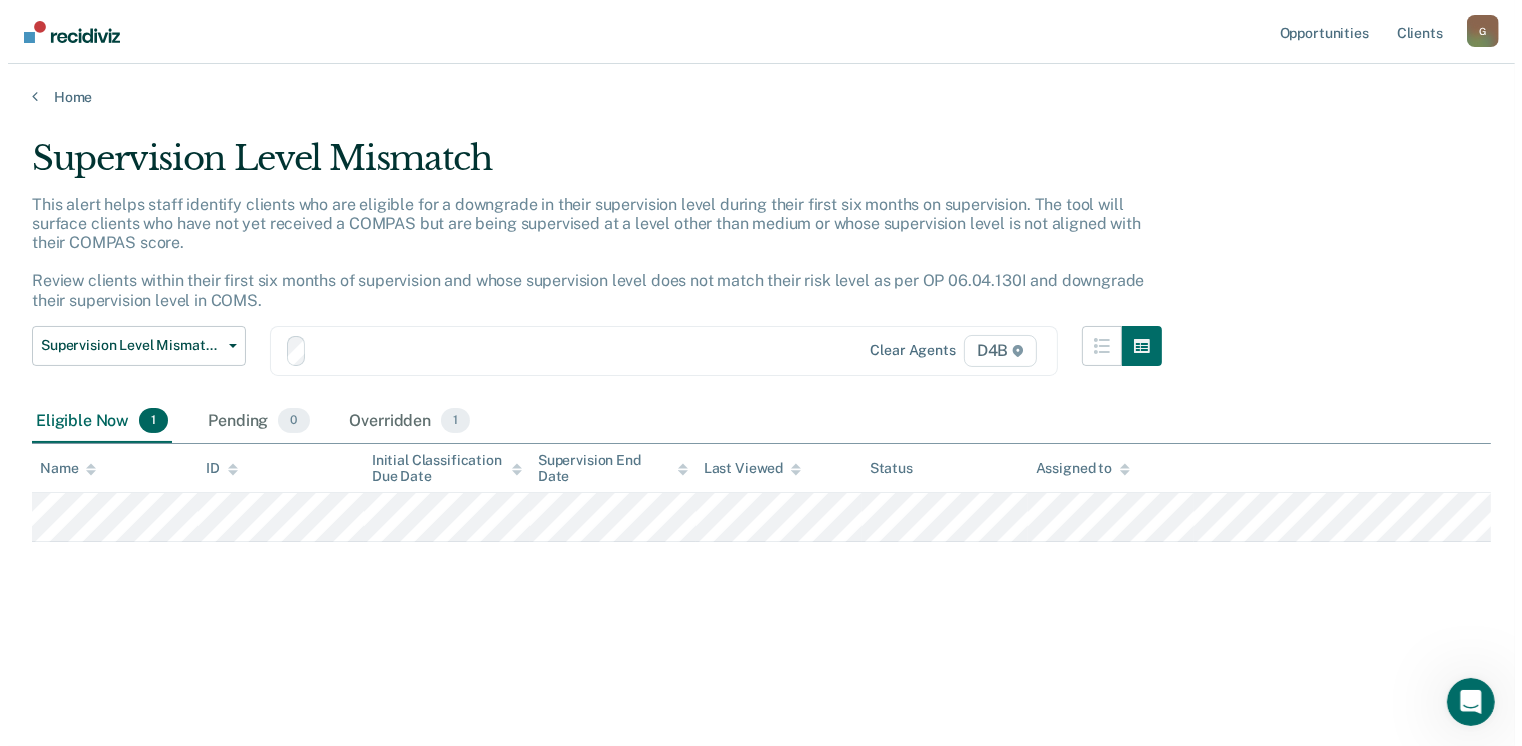 scroll, scrollTop: 0, scrollLeft: 0, axis: both 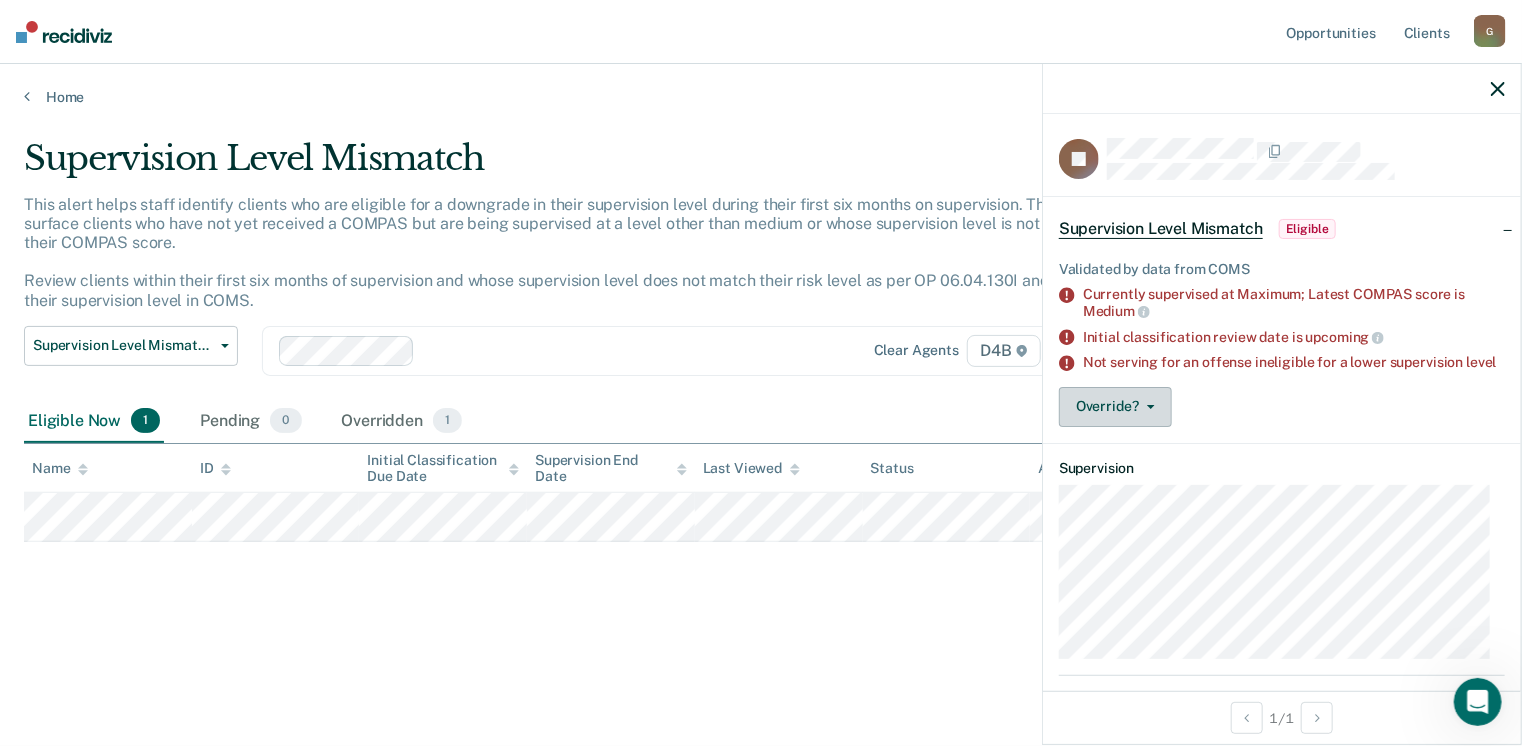 click on "Override?" at bounding box center [1115, 407] 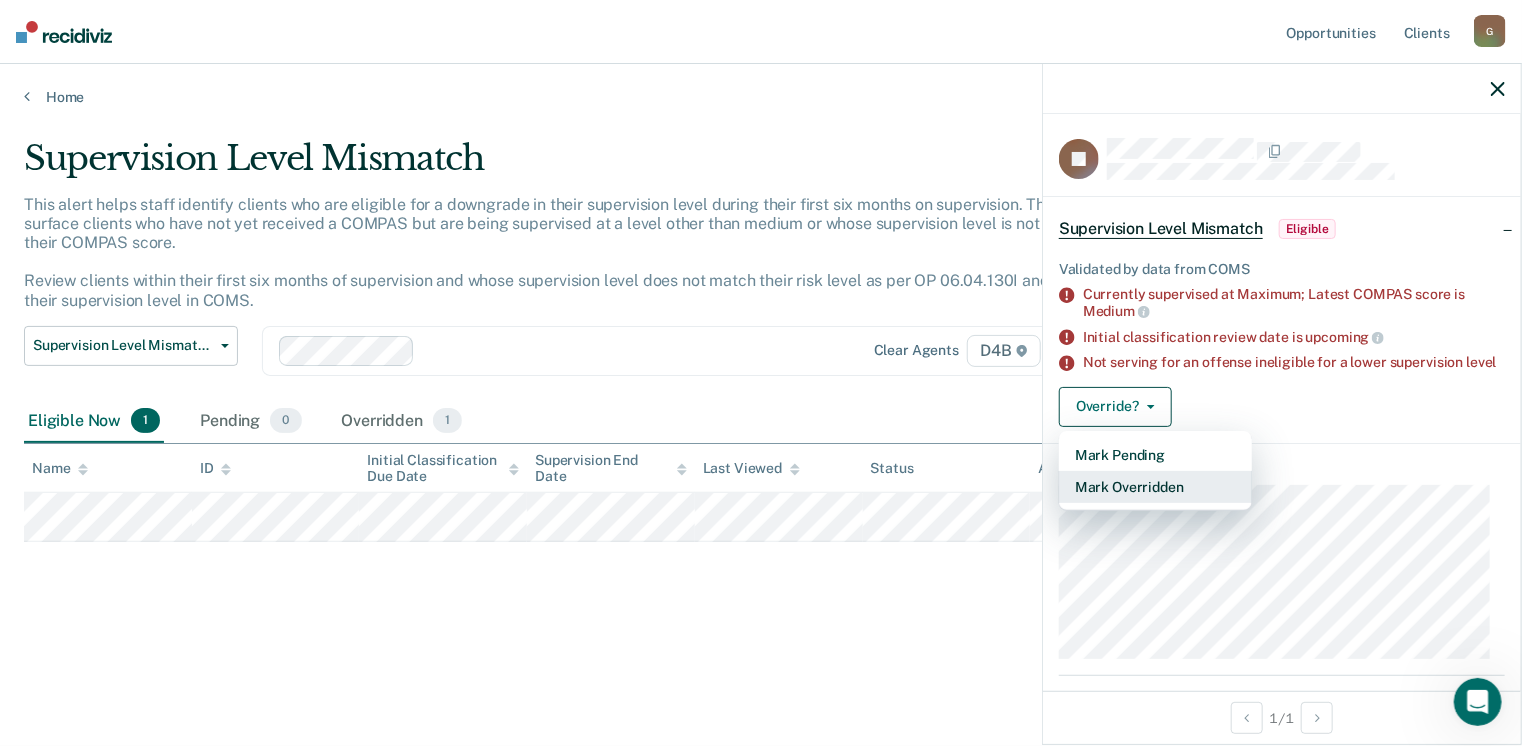 click on "Mark Overridden" at bounding box center (1155, 487) 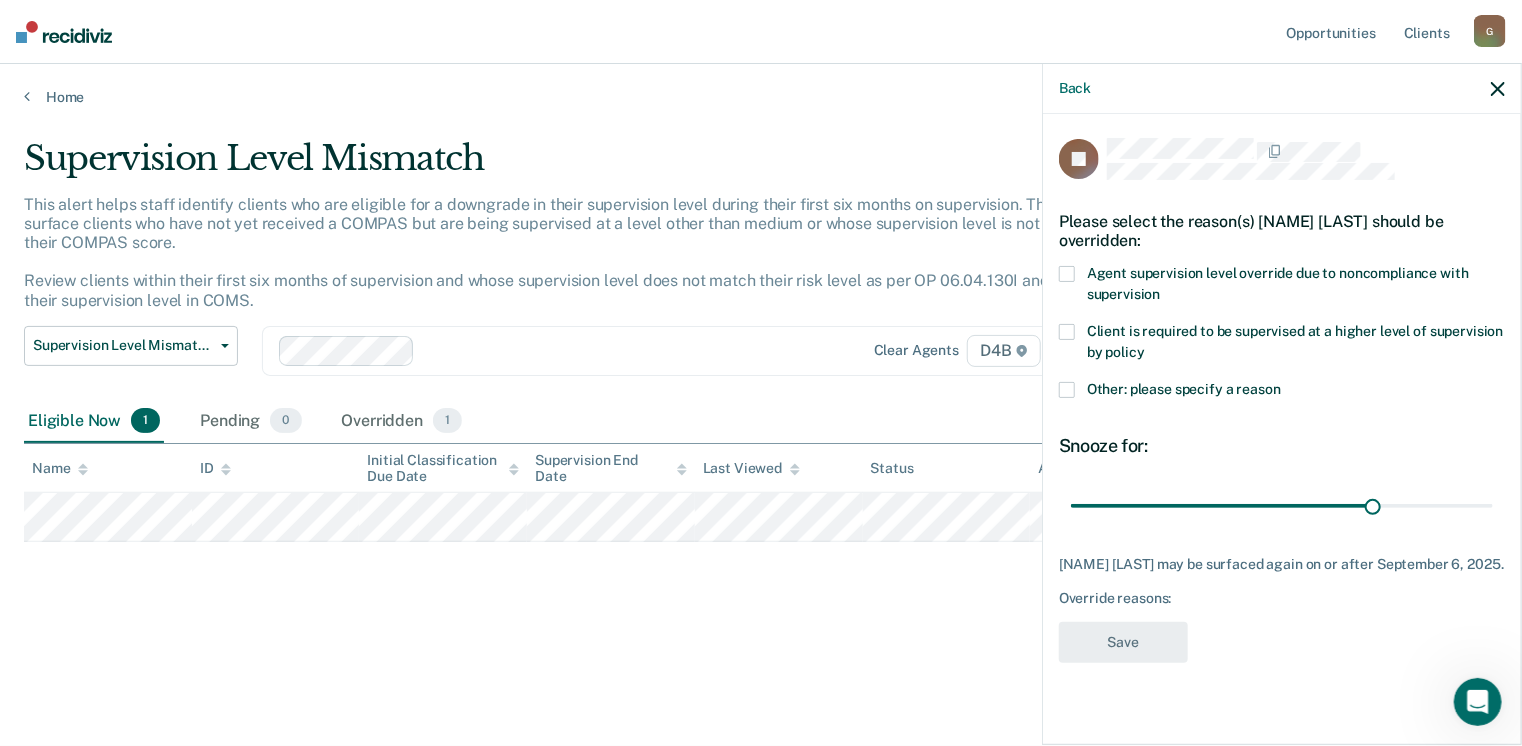 click at bounding box center [1067, 390] 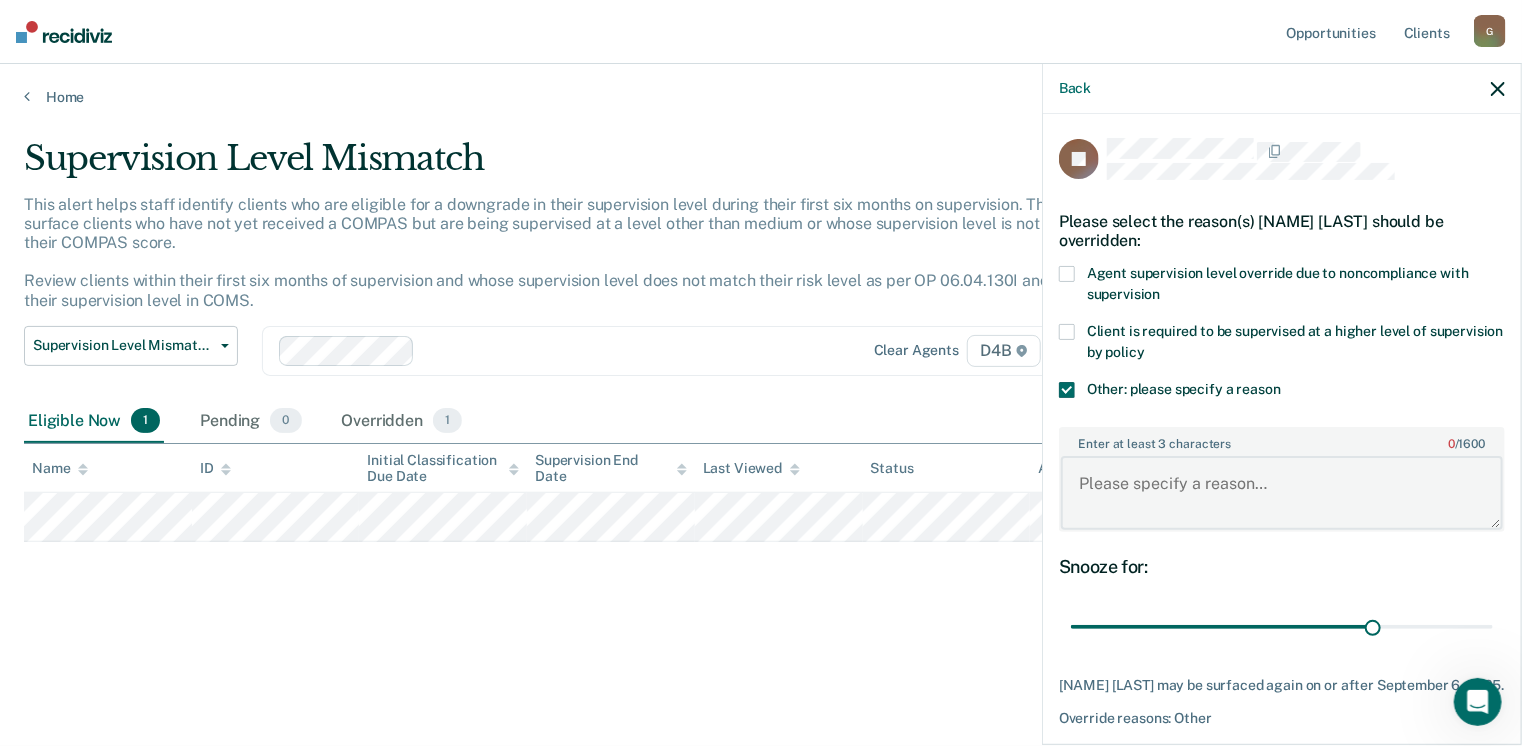 click on "Enter at least 3 characters 0  /  1600" at bounding box center (1282, 493) 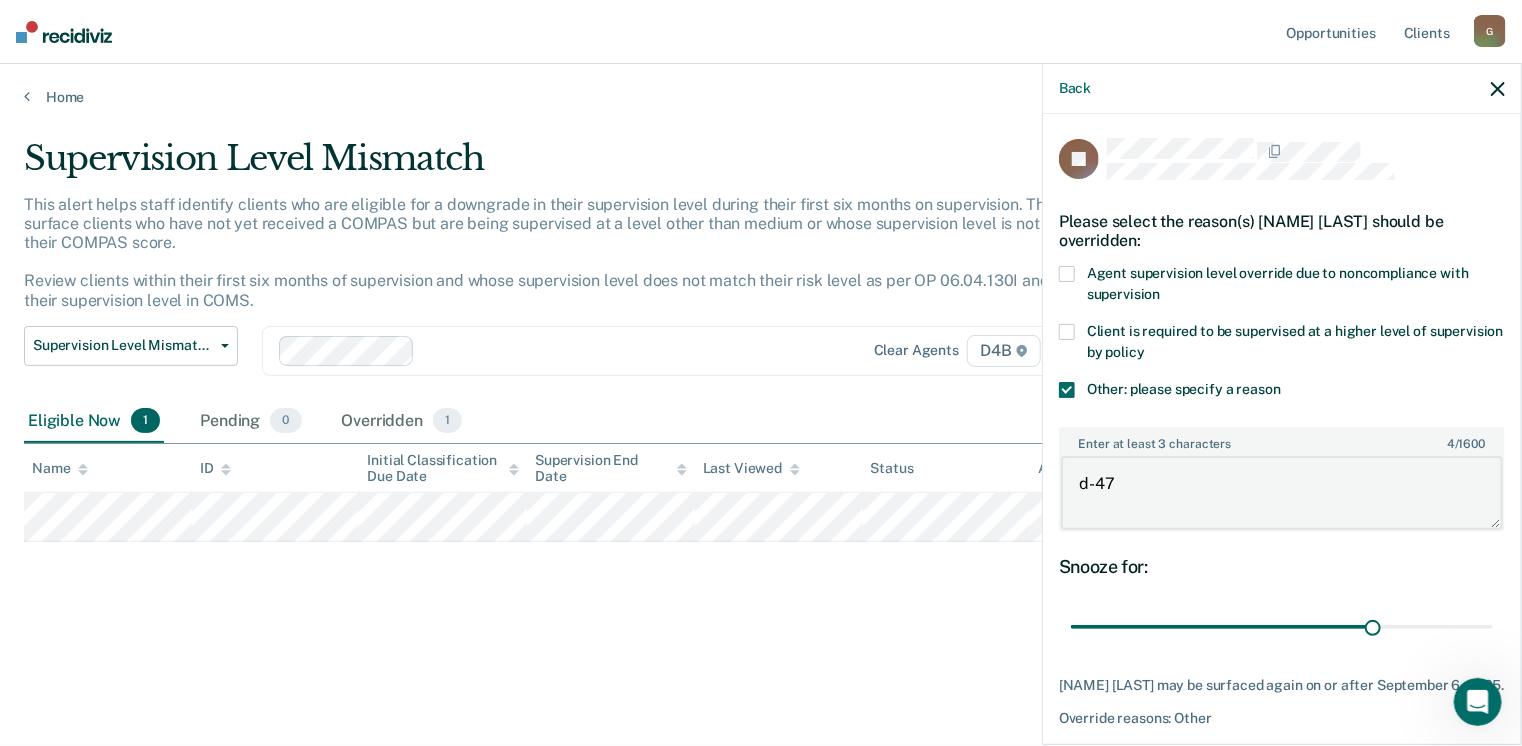 type on "d-47" 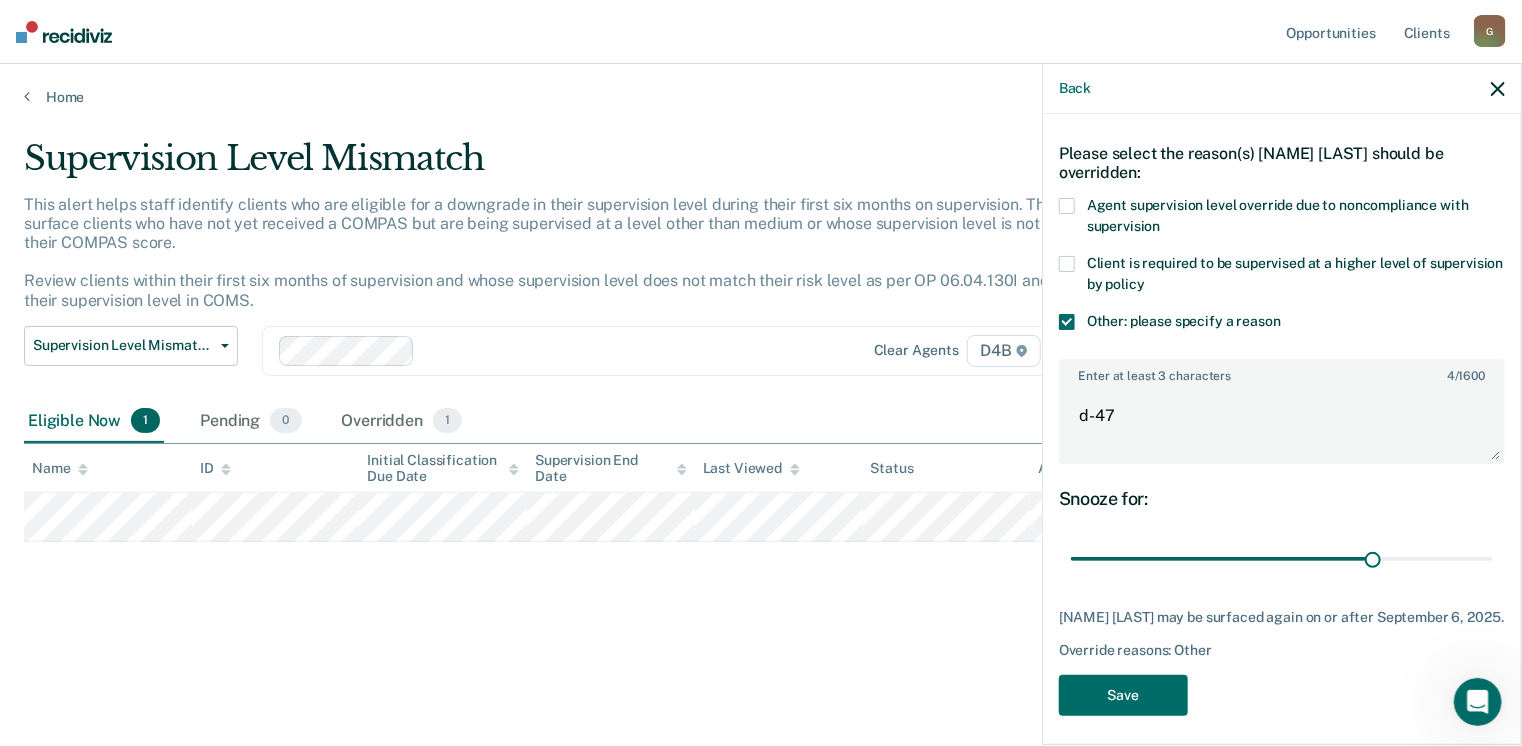 scroll, scrollTop: 80, scrollLeft: 0, axis: vertical 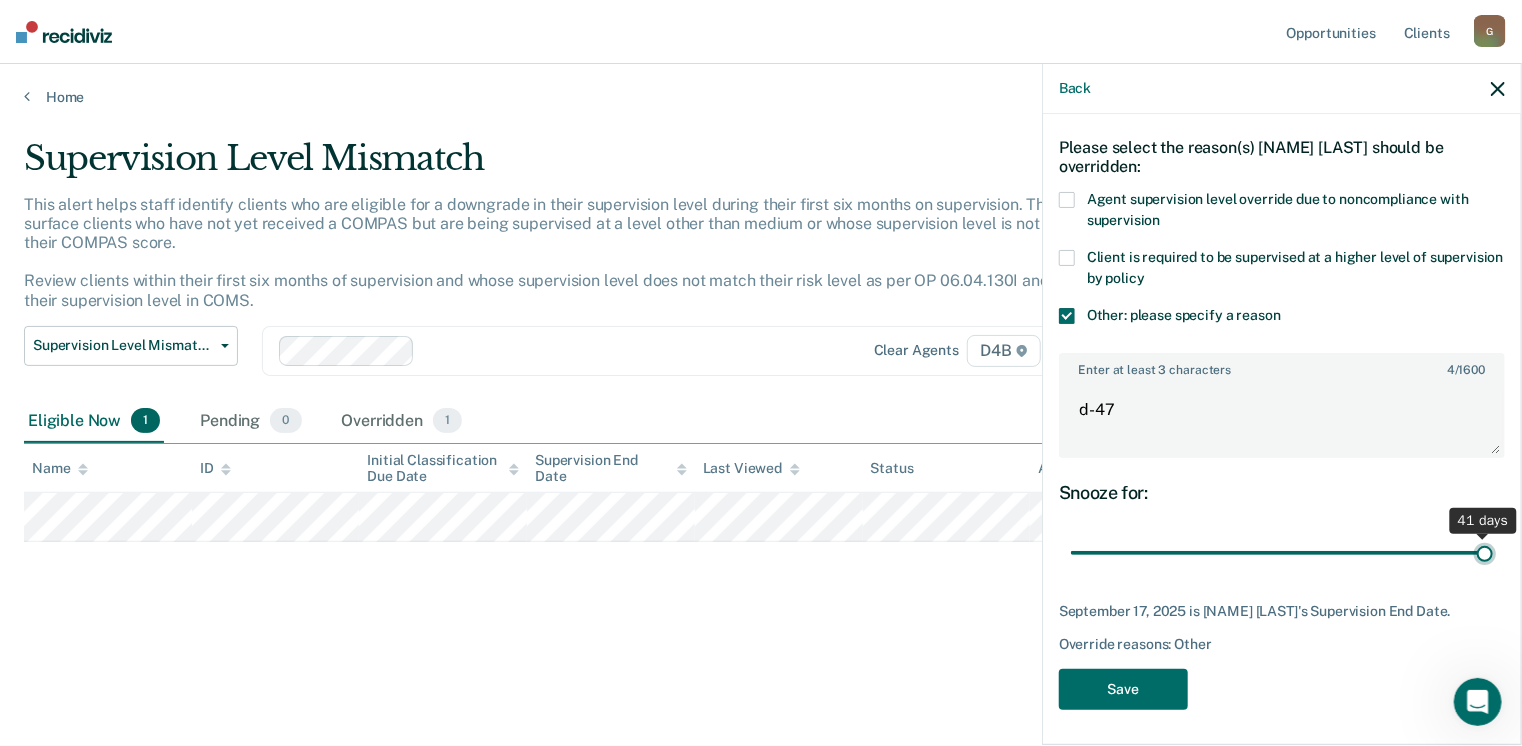 drag, startPoint x: 1358, startPoint y: 544, endPoint x: 1520, endPoint y: 546, distance: 162.01234 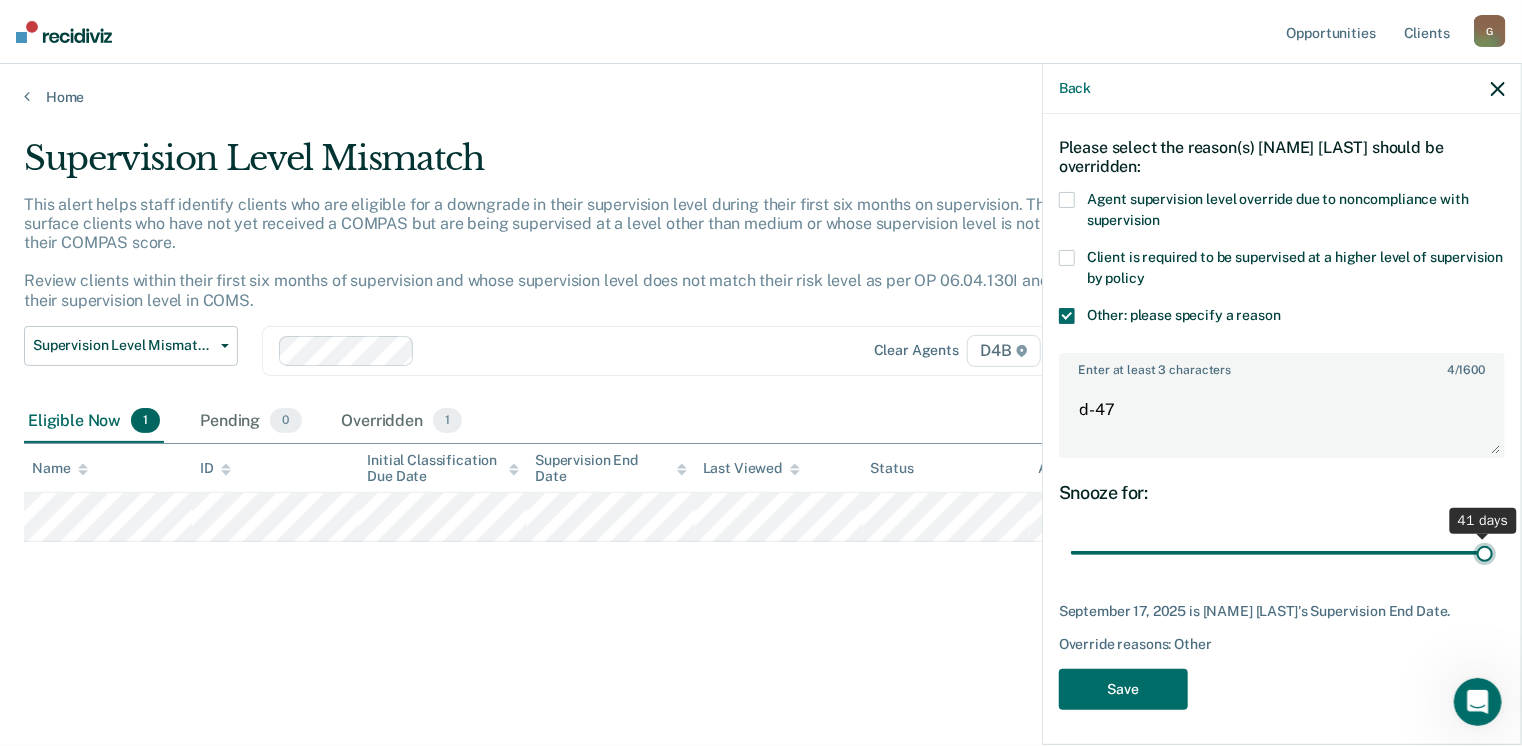 type on "41" 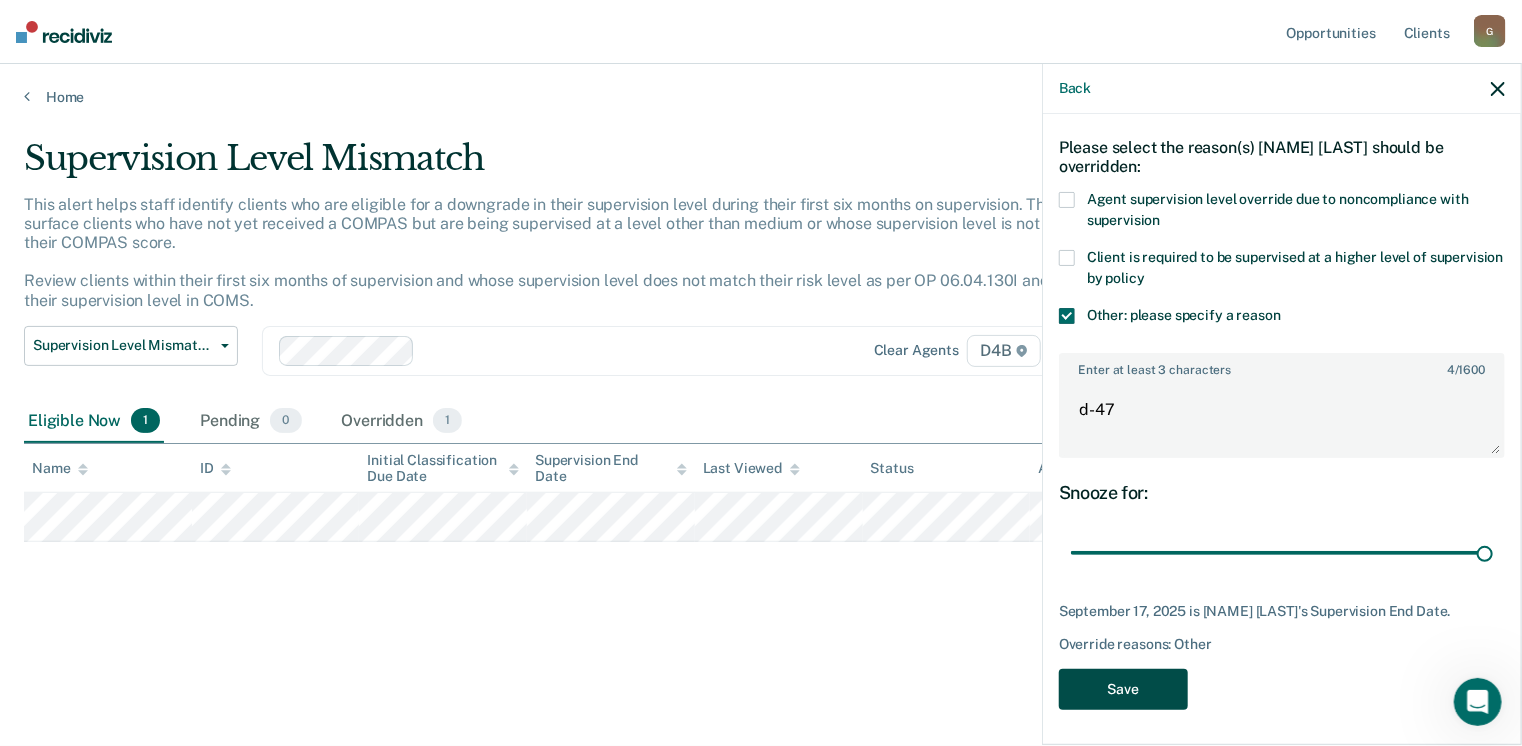 click on "Save" at bounding box center (1123, 689) 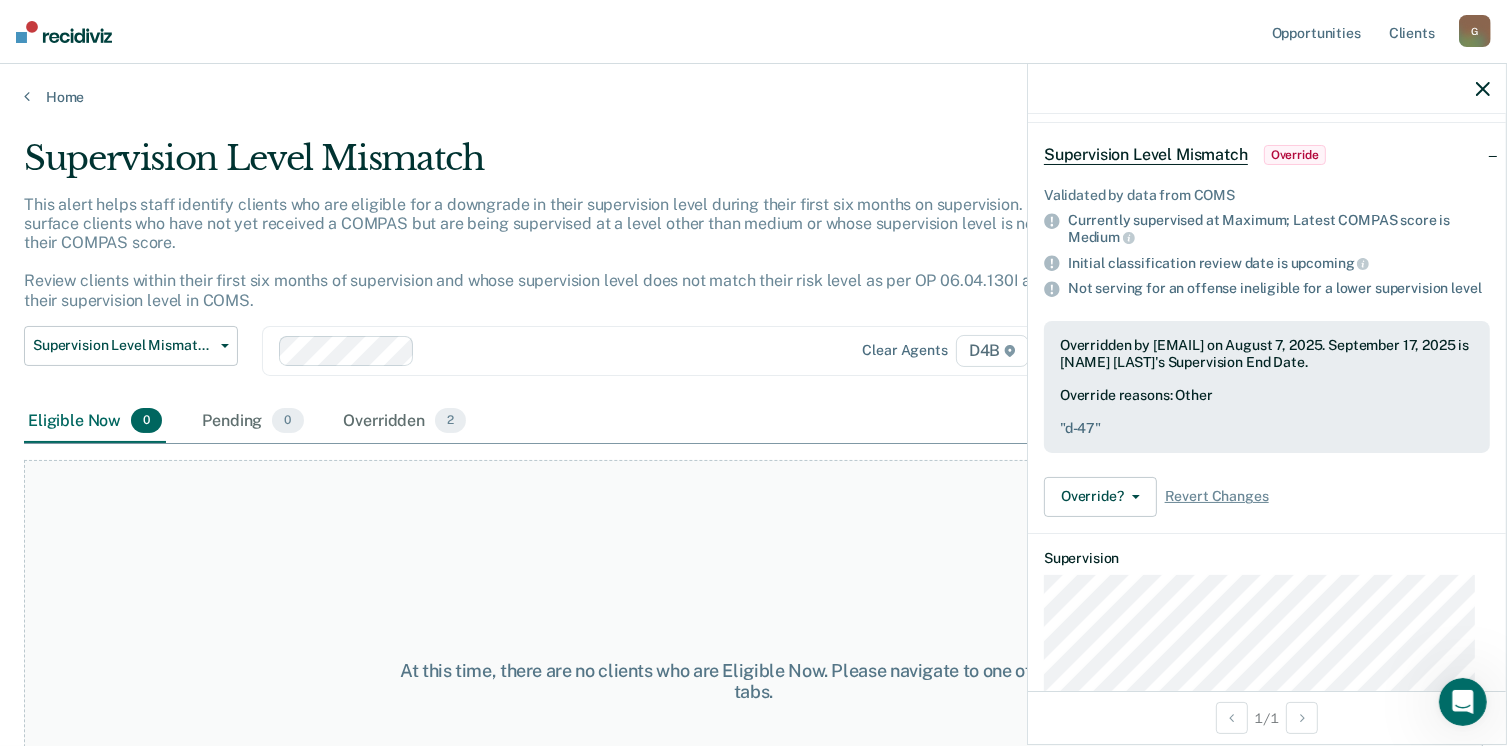 click 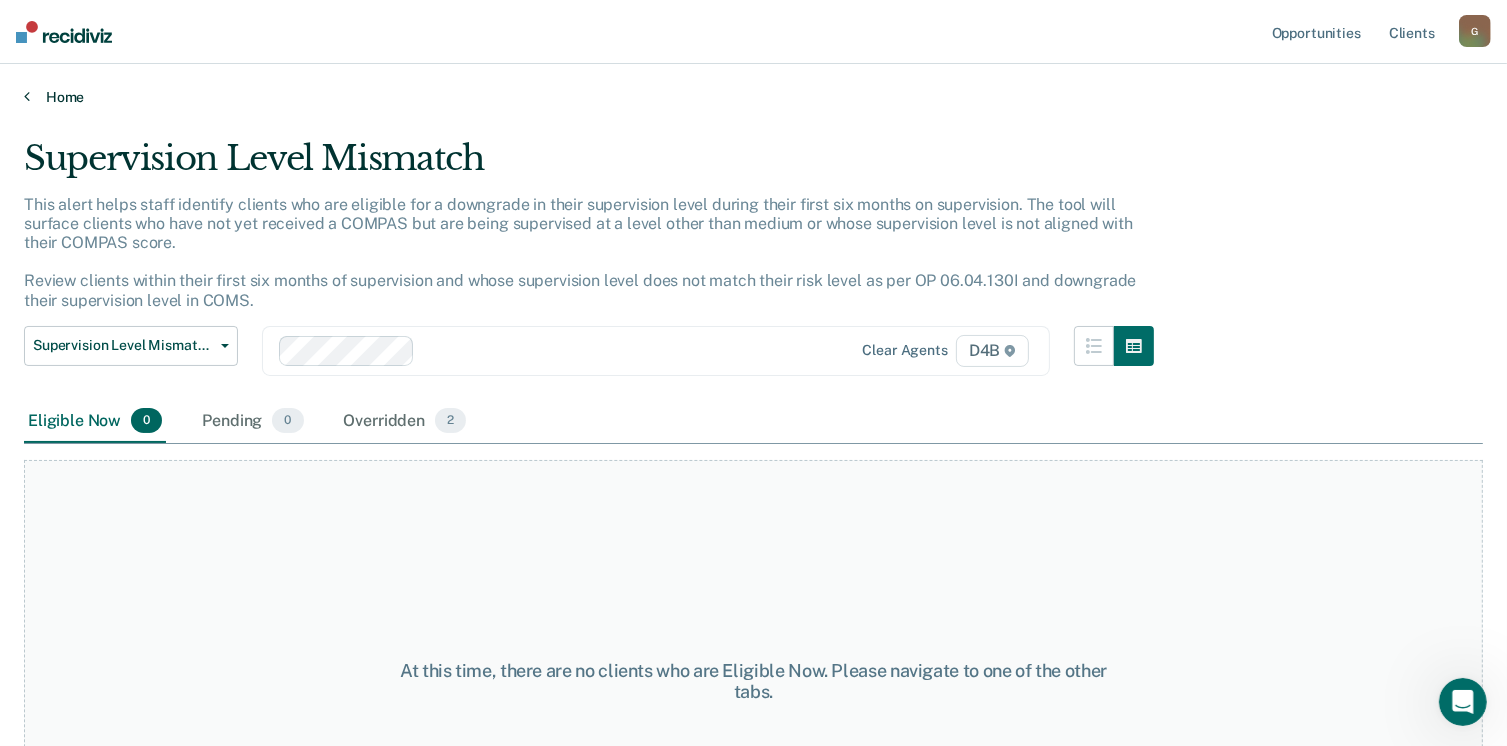 click on "Home" at bounding box center [753, 97] 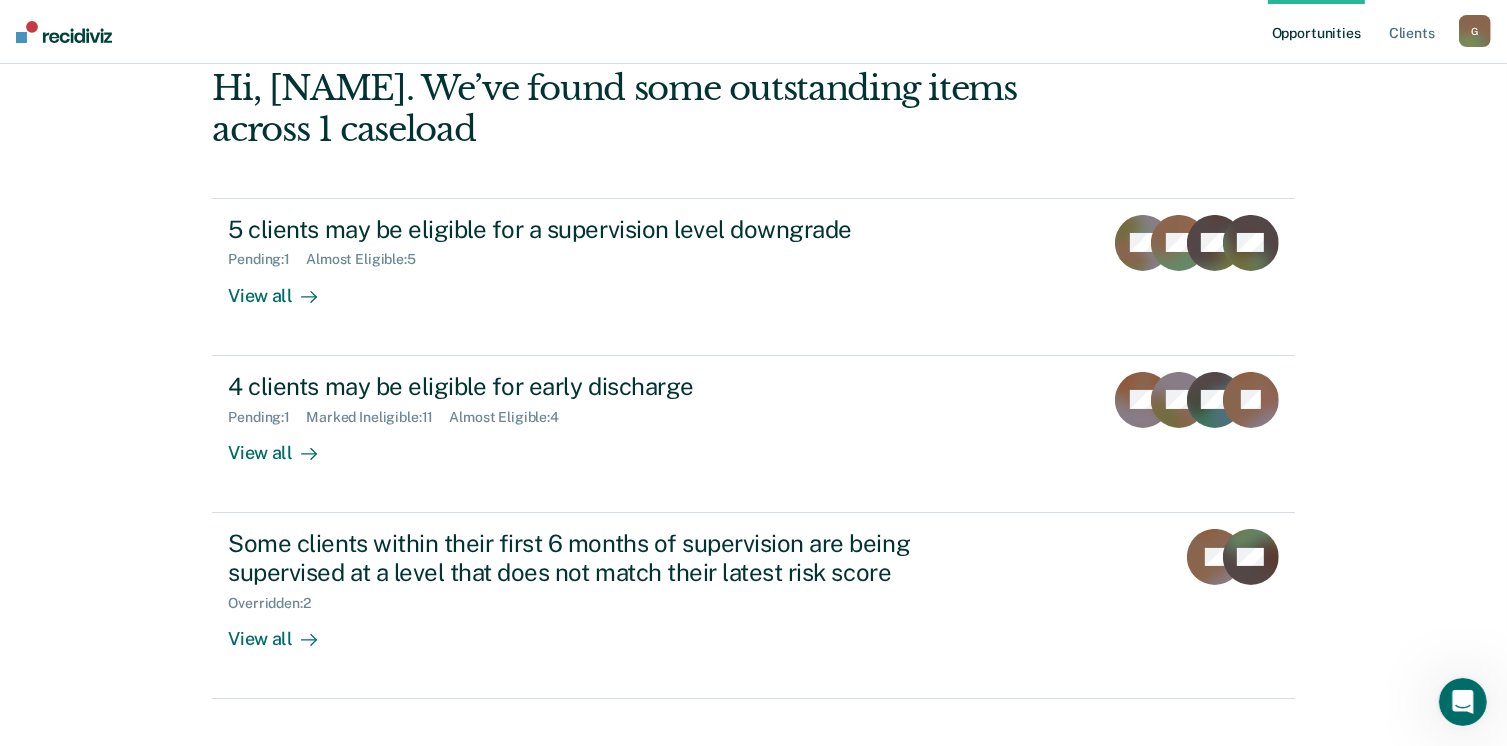 scroll, scrollTop: 133, scrollLeft: 0, axis: vertical 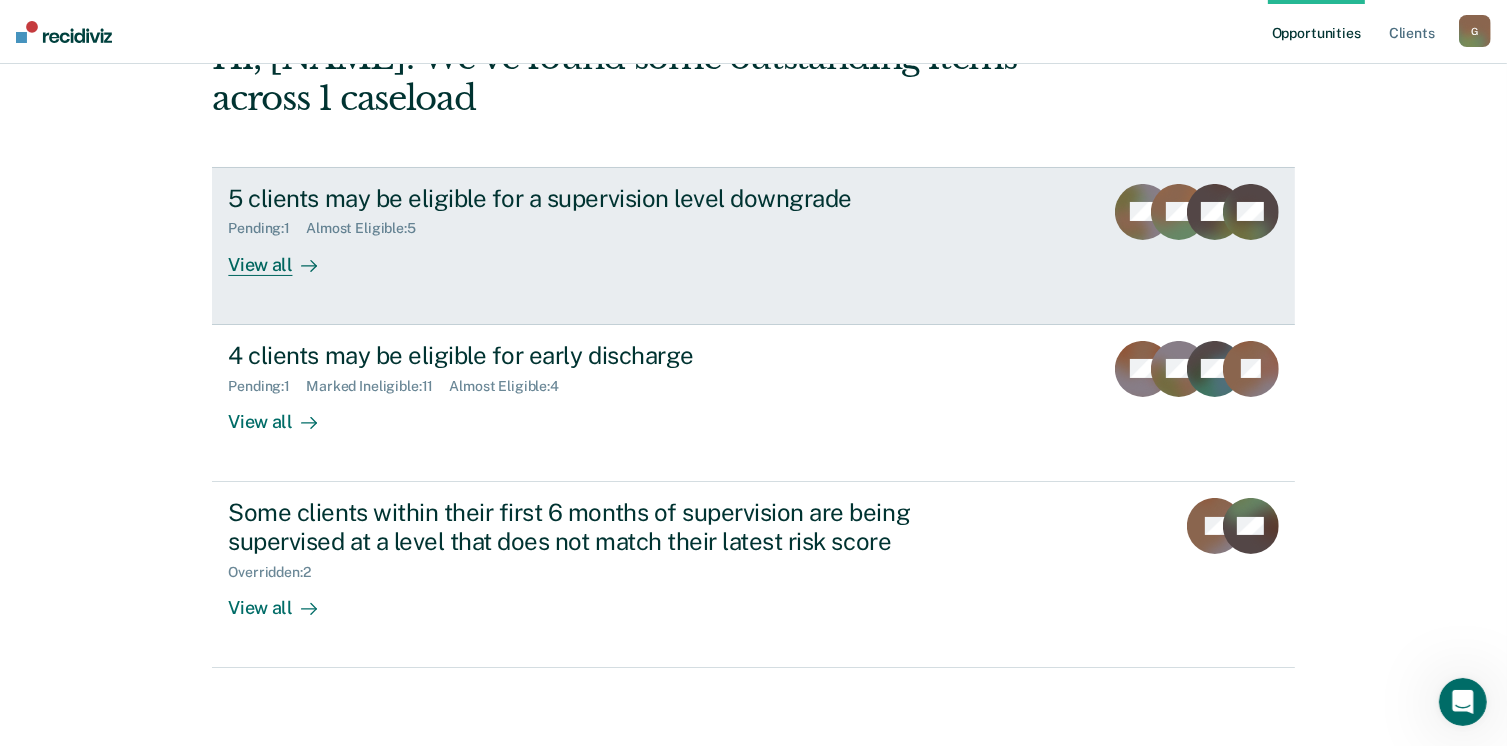 click on "5 clients may be eligible for a supervision level downgrade Pending :  1 Almost Eligible :  5 View all" at bounding box center [603, 230] 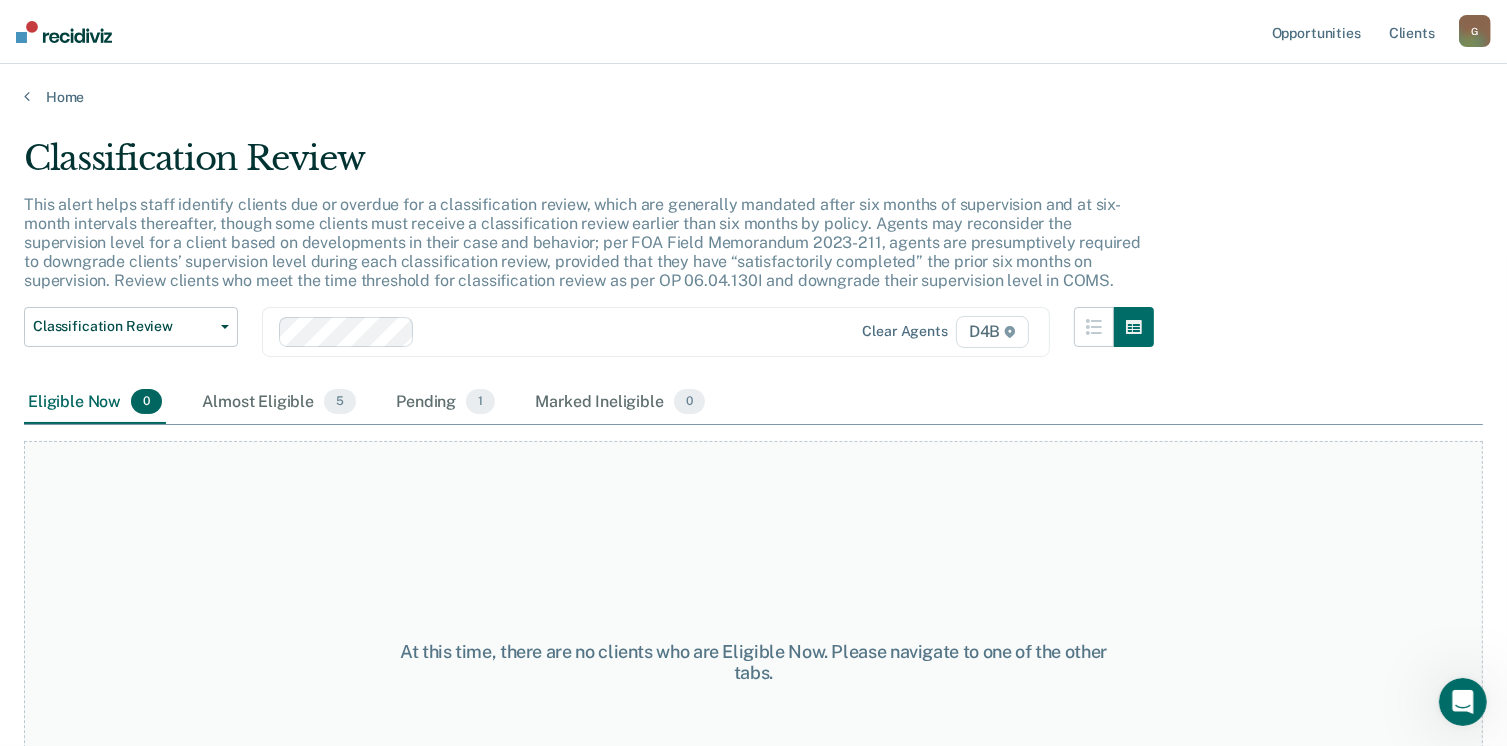 click on "G" at bounding box center [1475, 31] 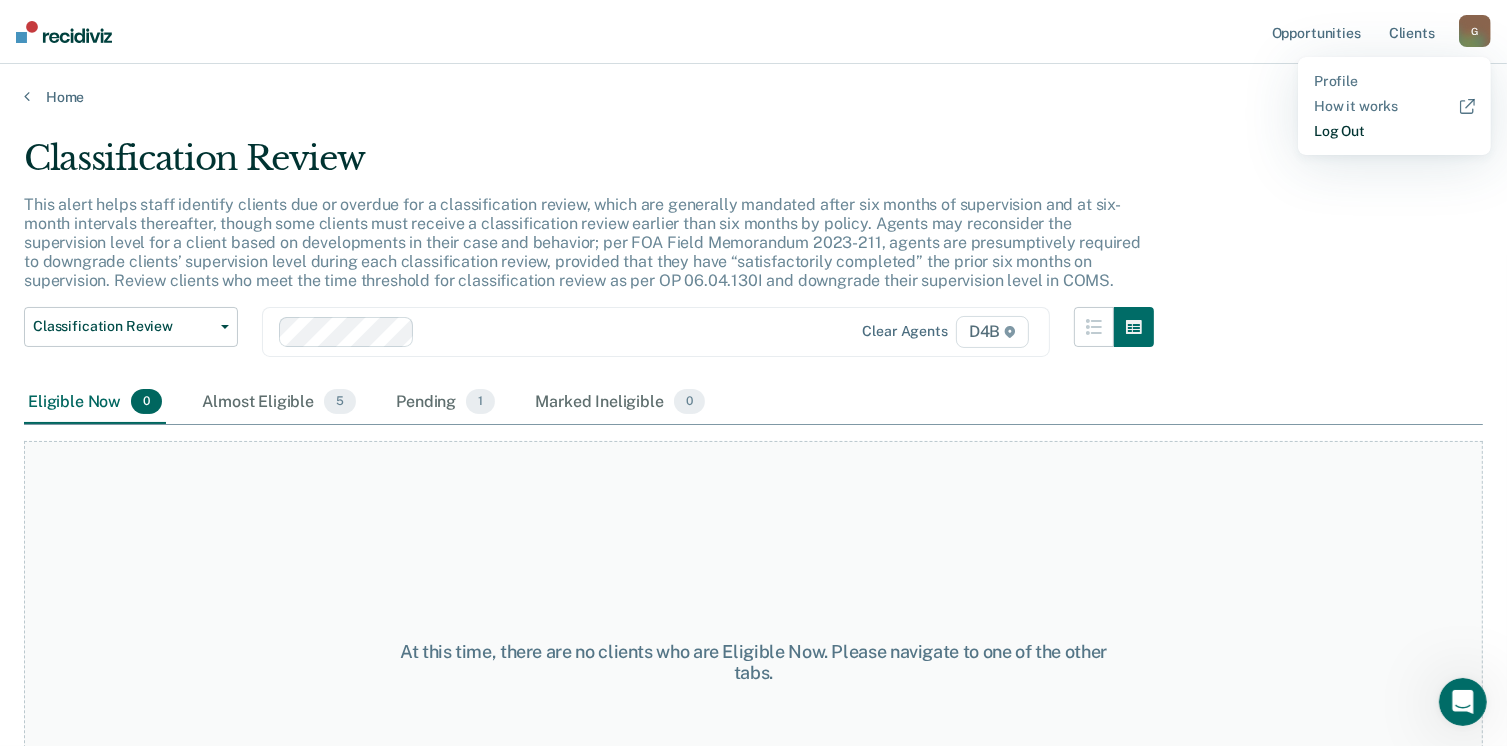 click on "Log Out" at bounding box center [1394, 131] 